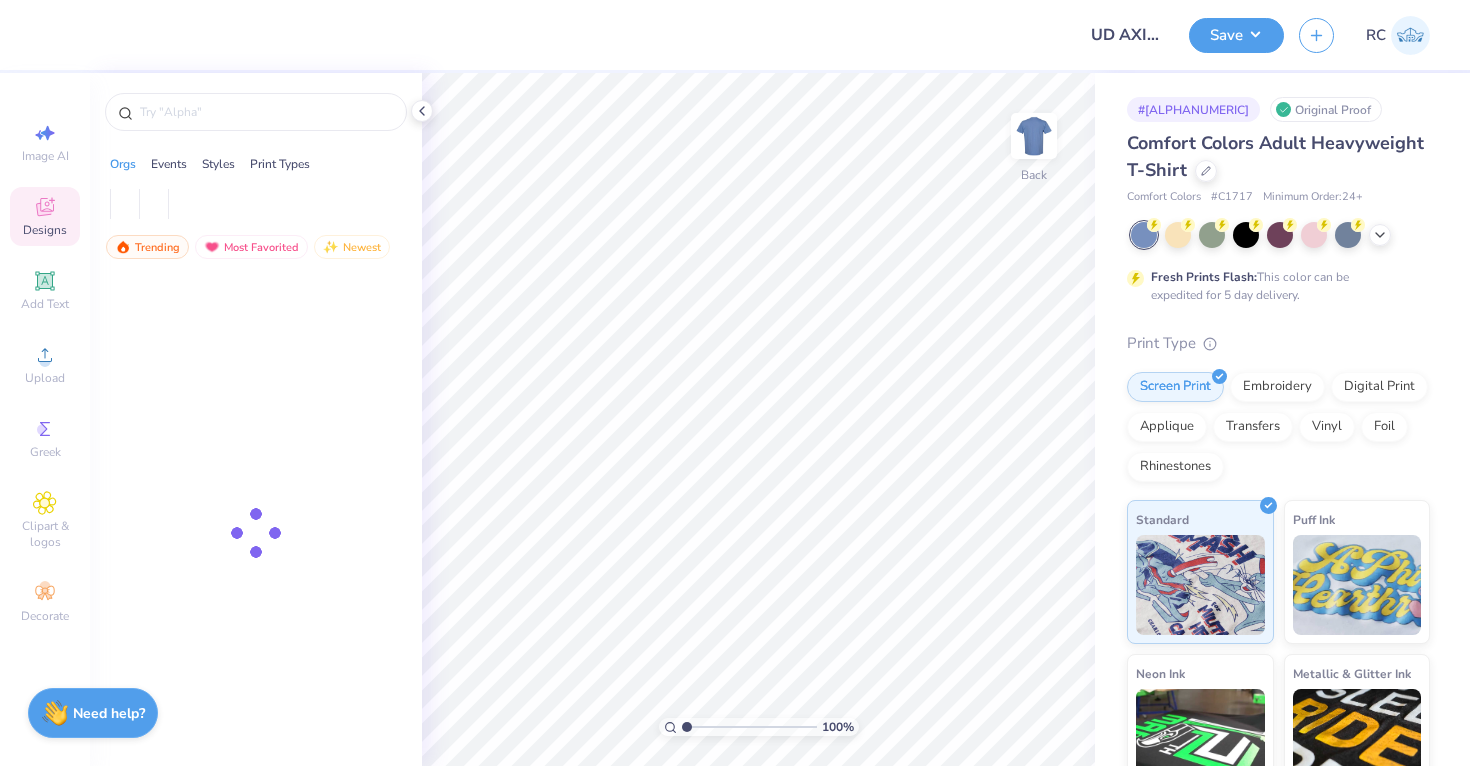 scroll, scrollTop: 0, scrollLeft: 0, axis: both 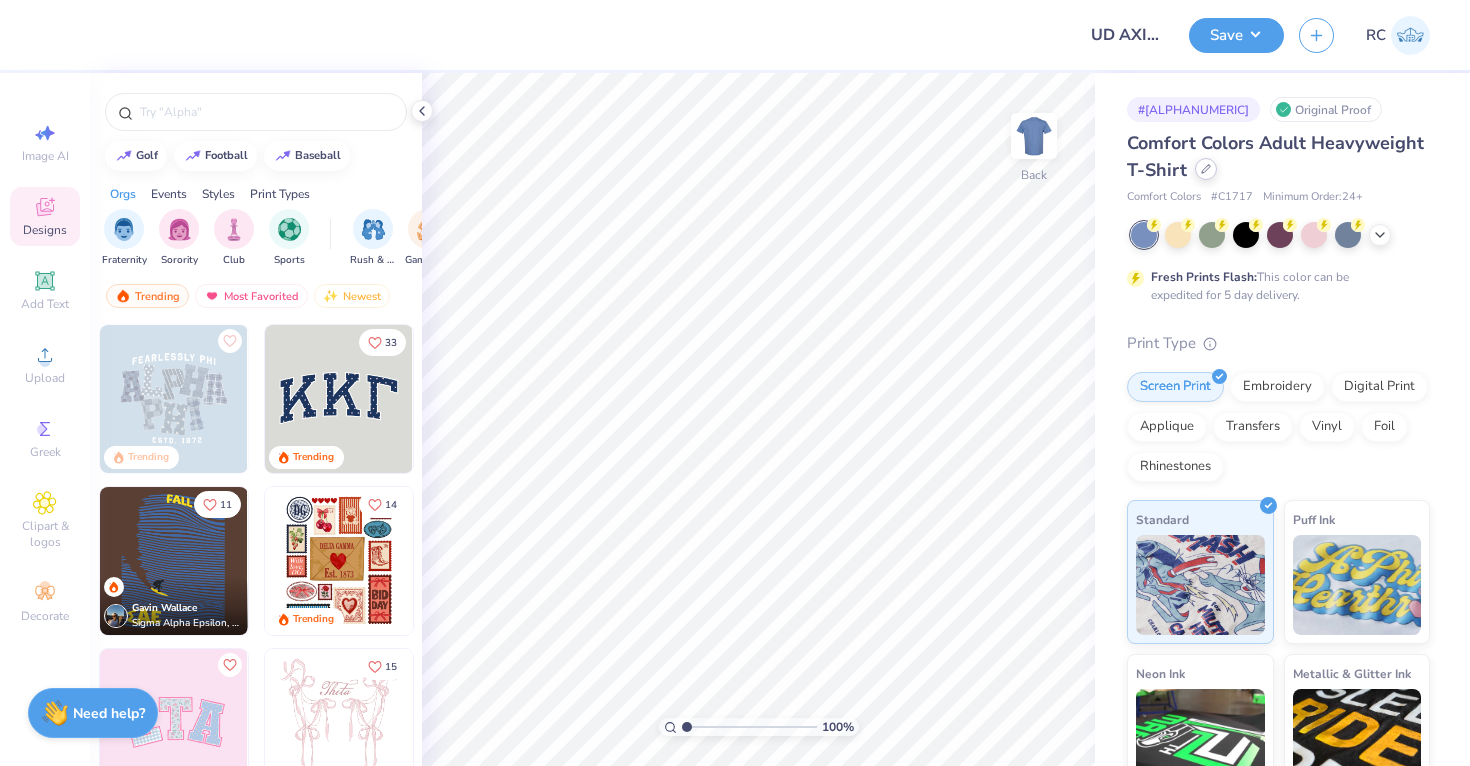 click 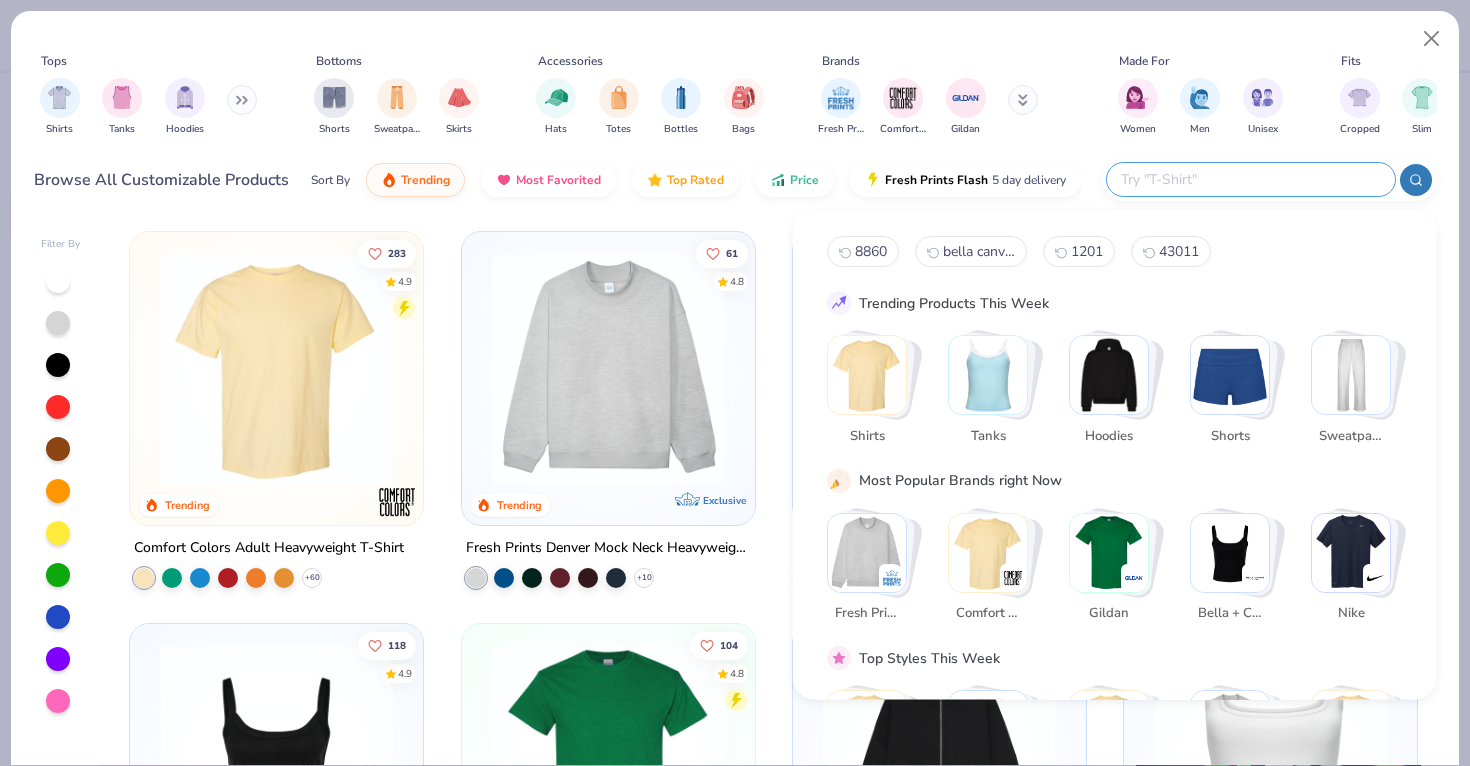 click at bounding box center (1250, 179) 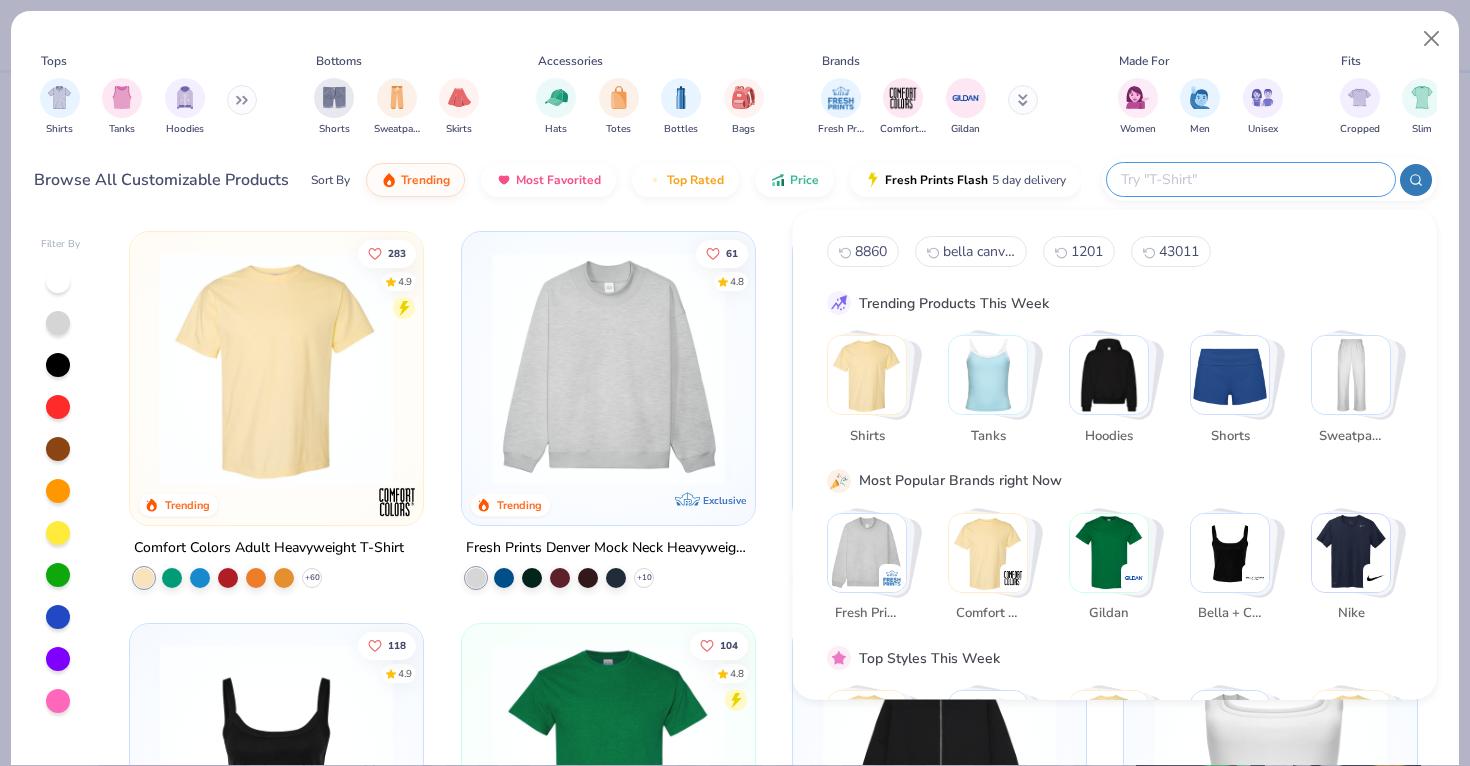 click at bounding box center (988, 375) 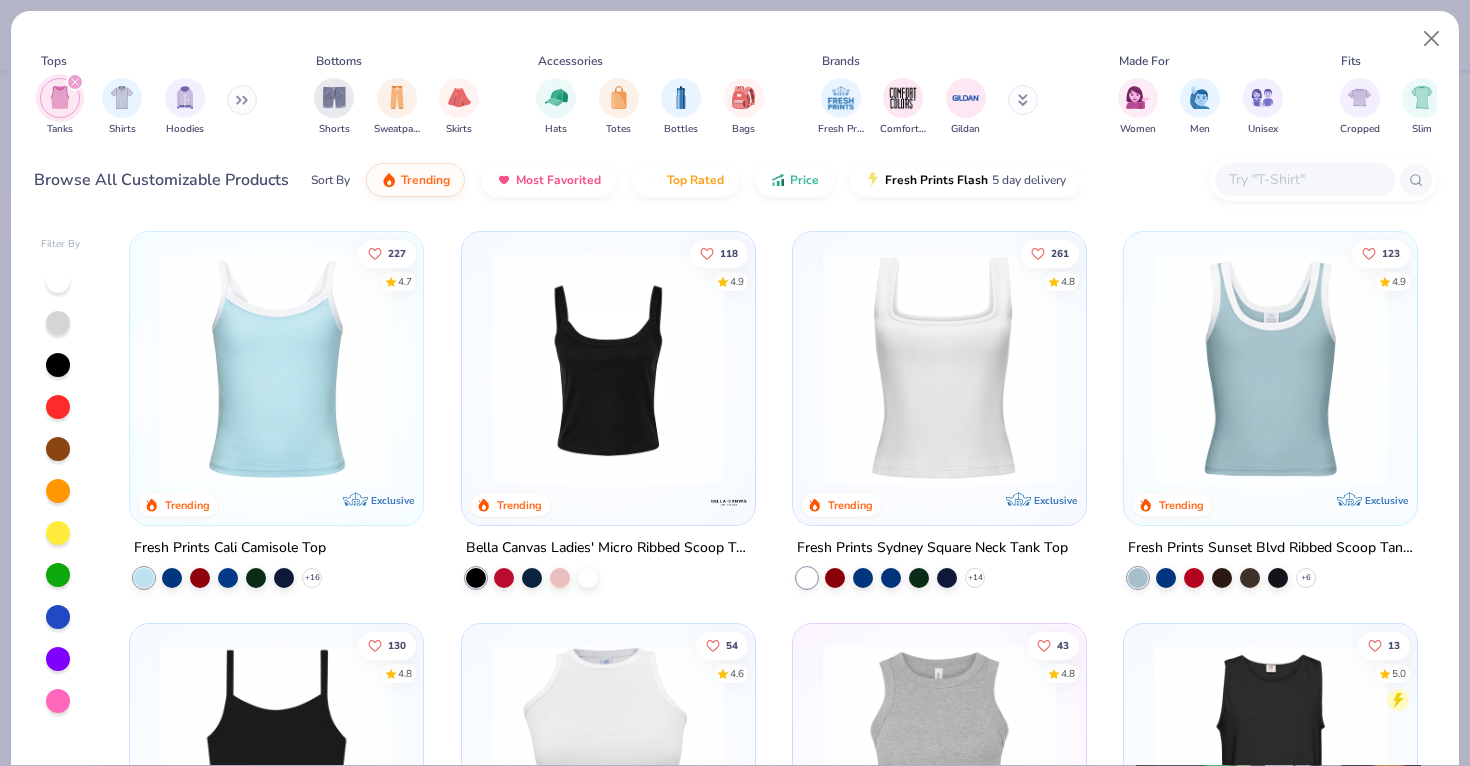 click at bounding box center [276, 368] 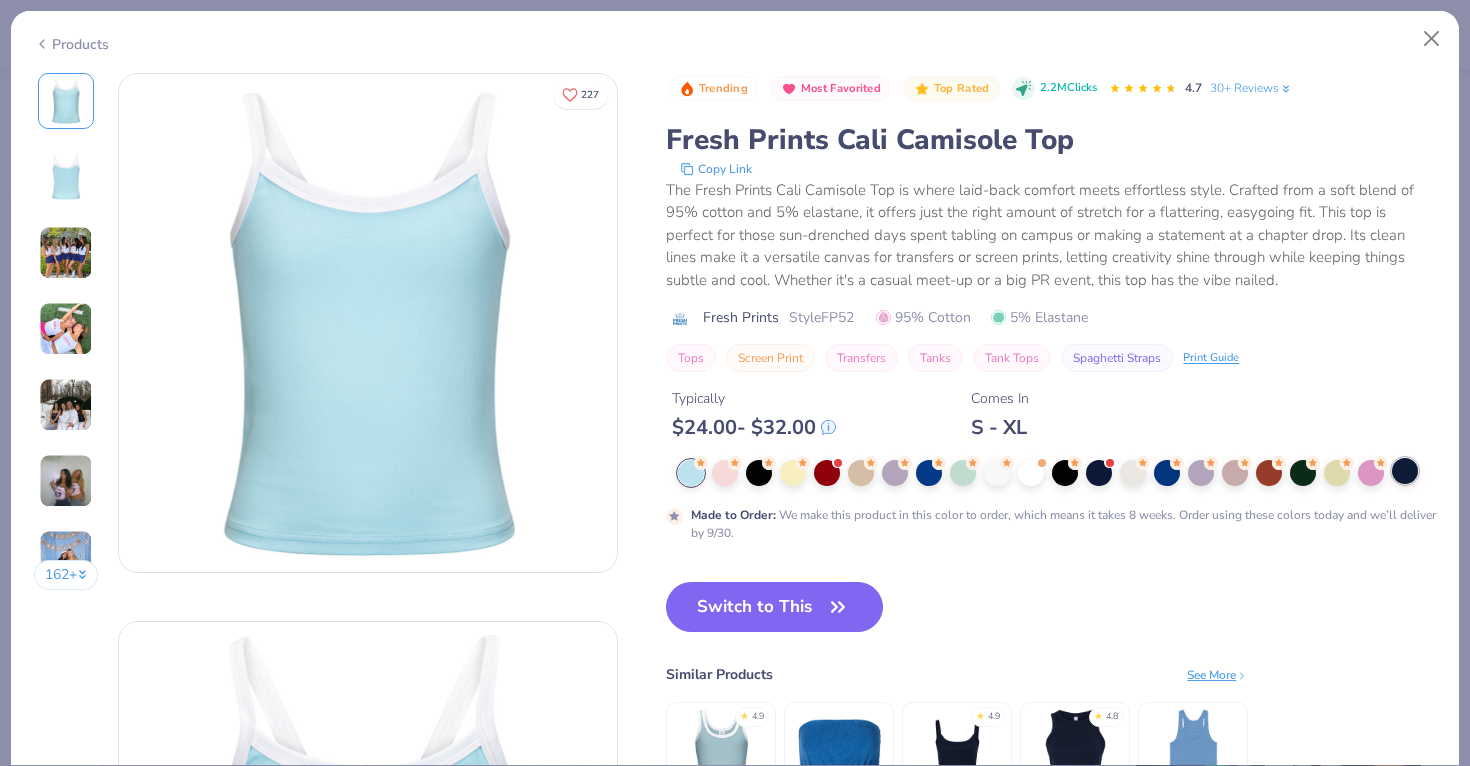 click at bounding box center (1405, 471) 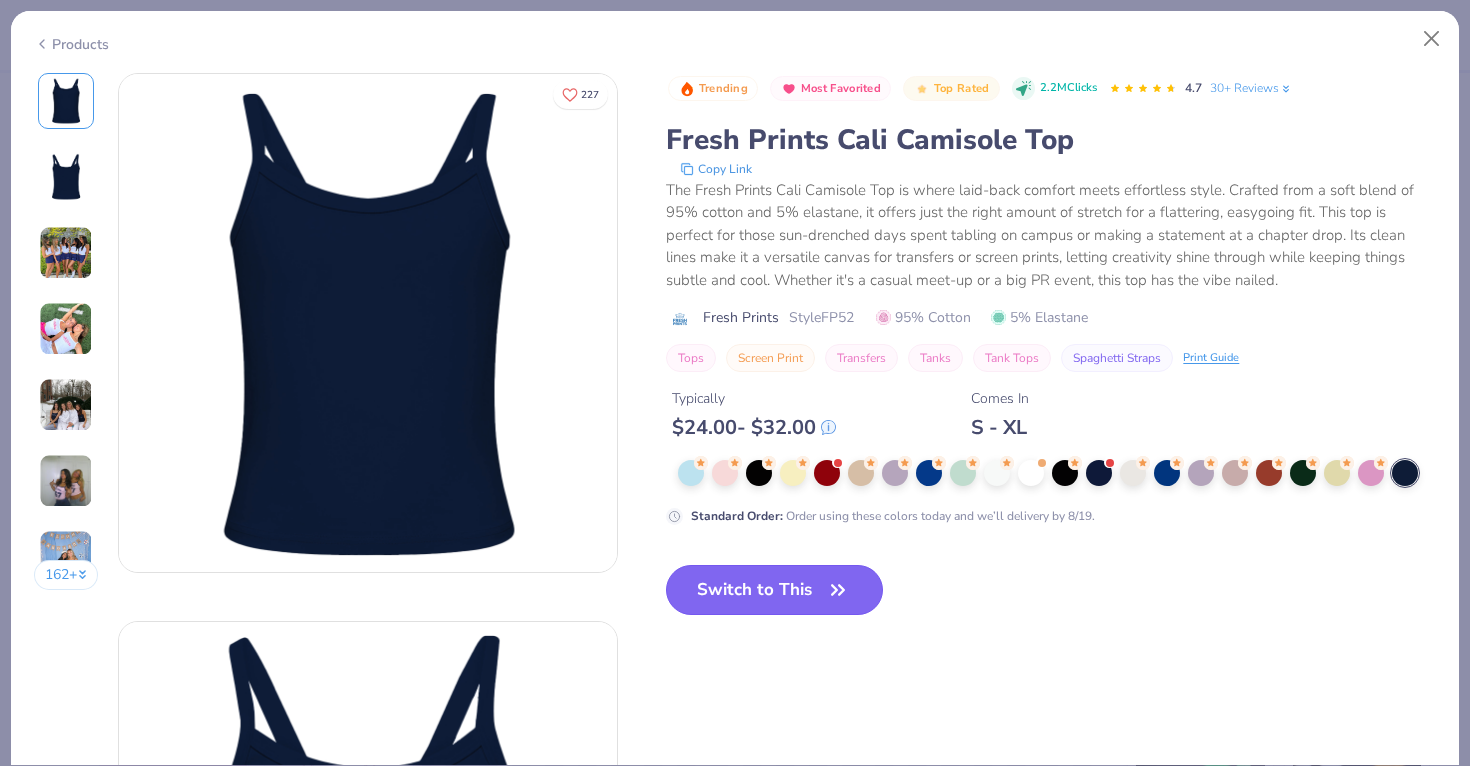 click on "Switch to This" at bounding box center (774, 590) 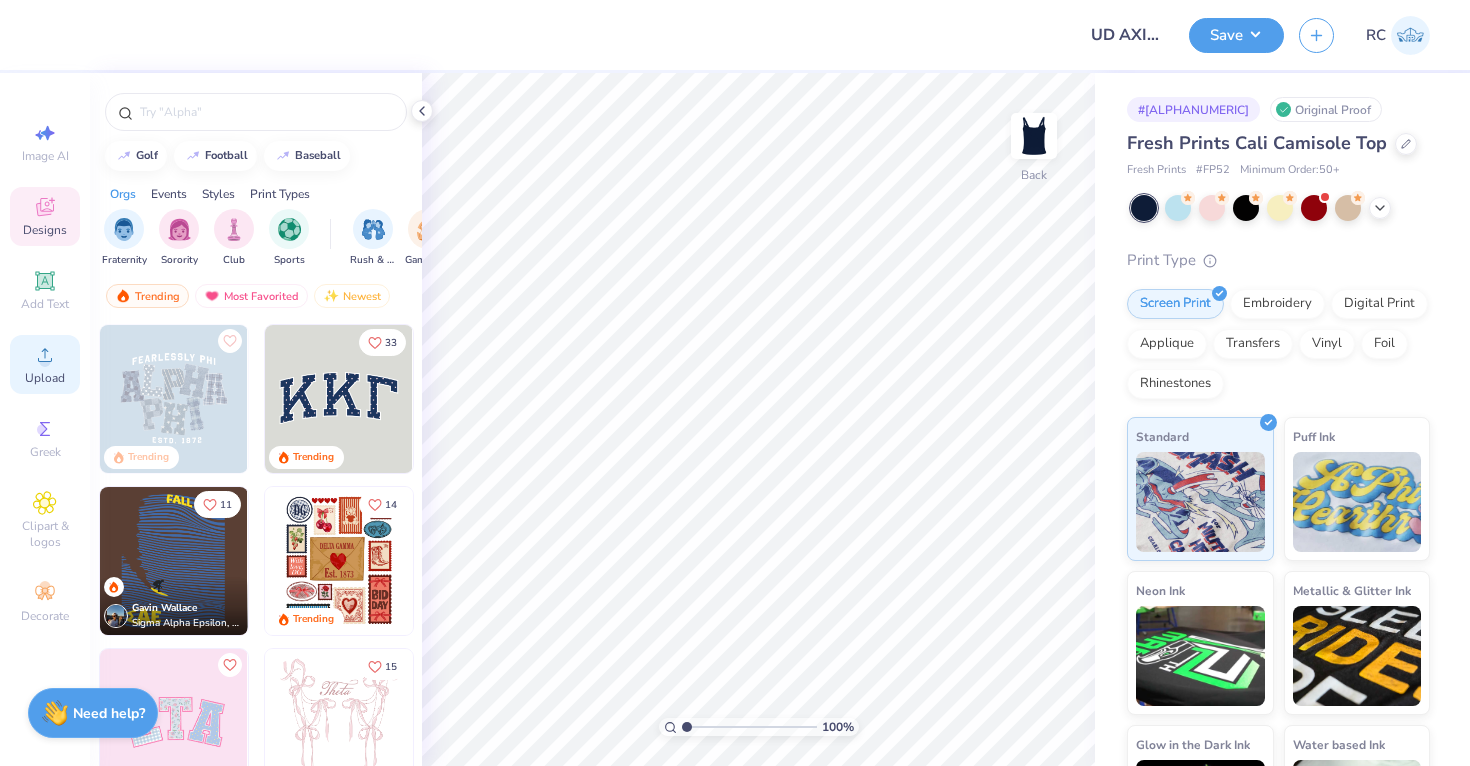 click on "Upload" at bounding box center (45, 364) 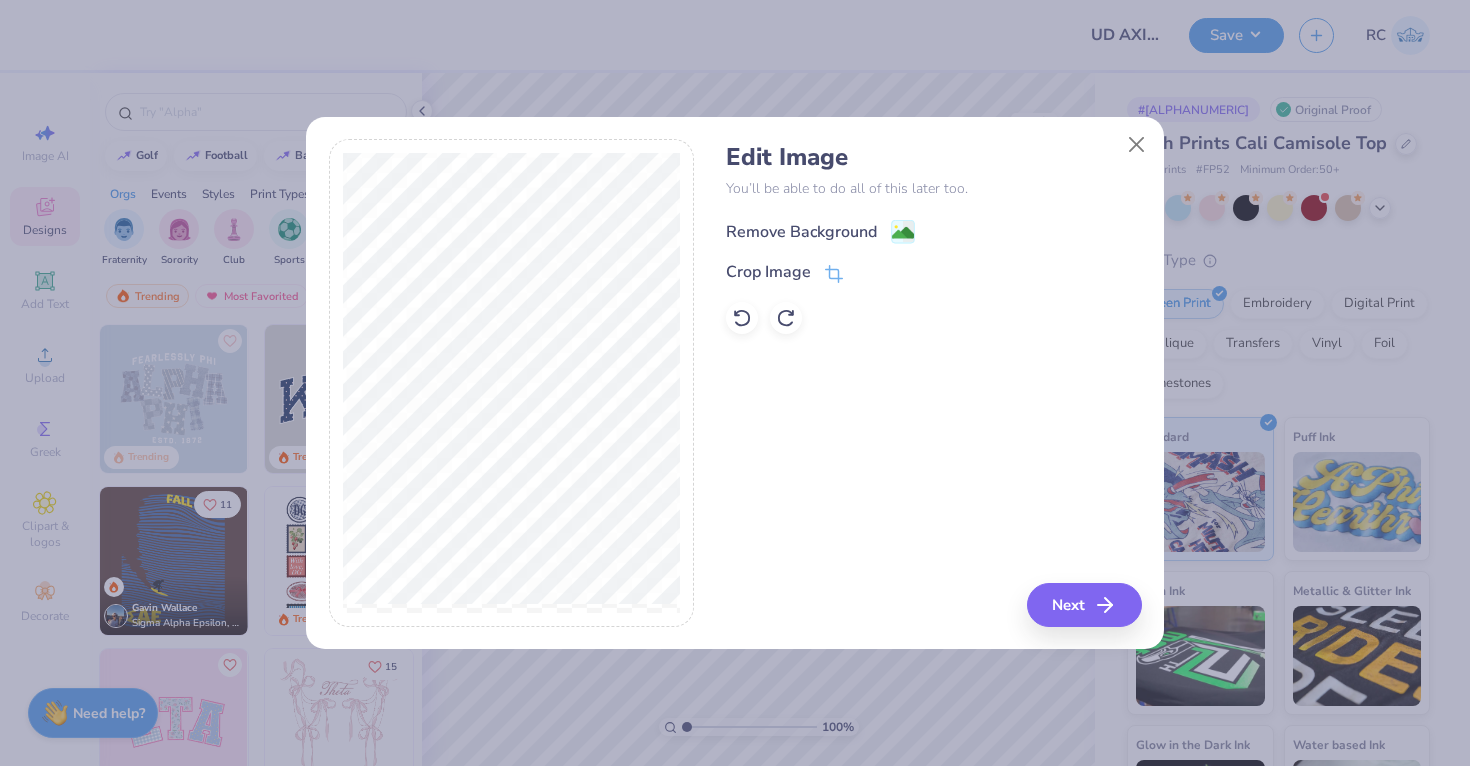 click 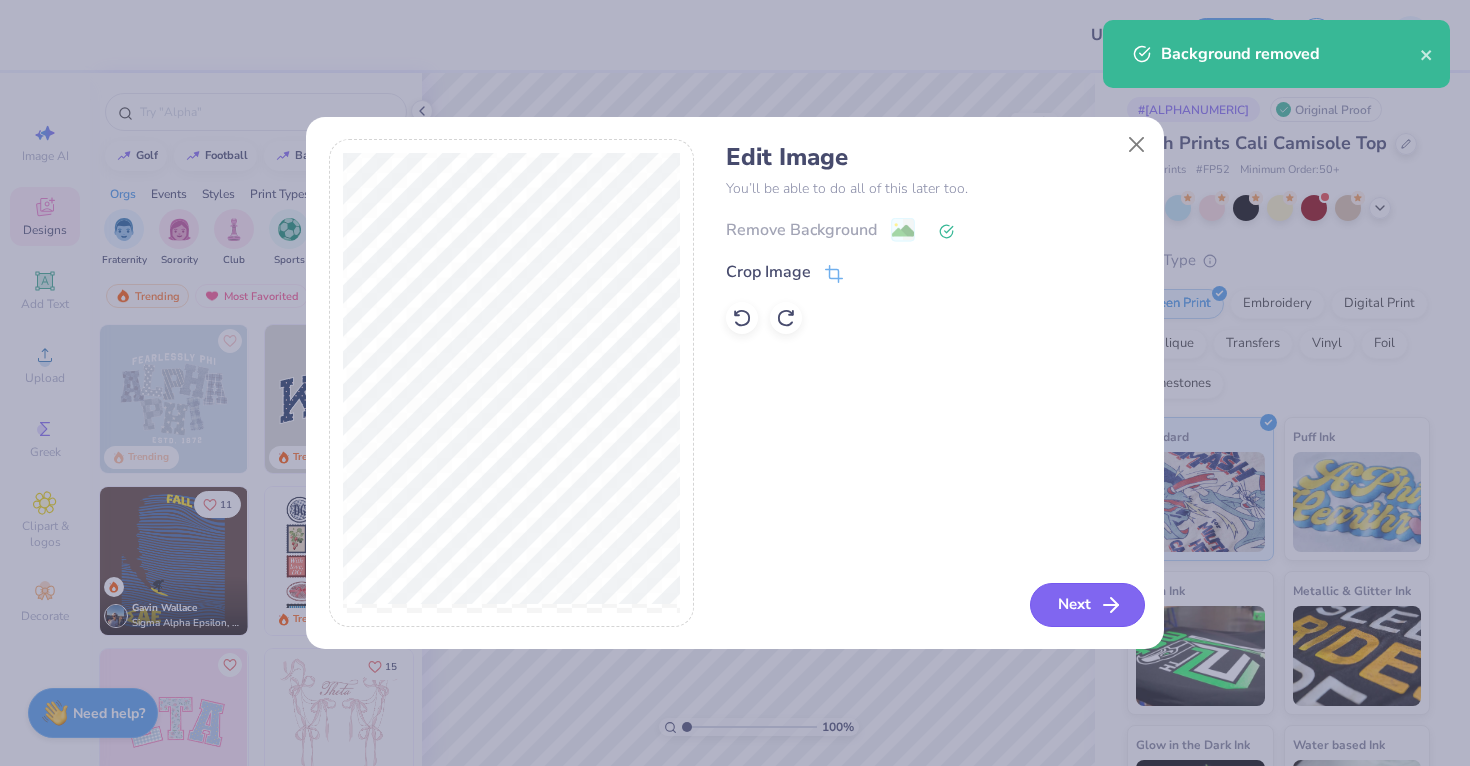 click on "Next" at bounding box center [1087, 605] 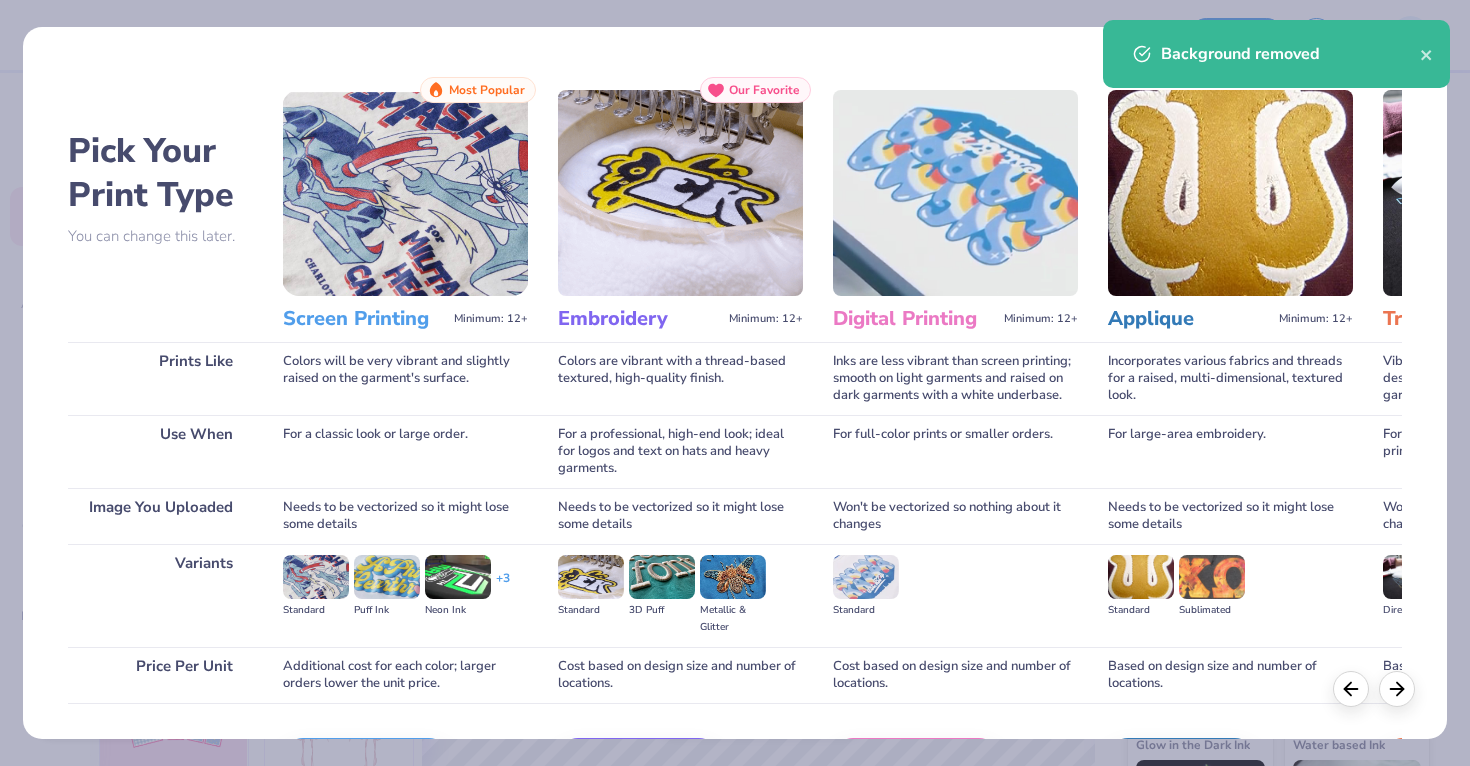 scroll, scrollTop: 131, scrollLeft: 0, axis: vertical 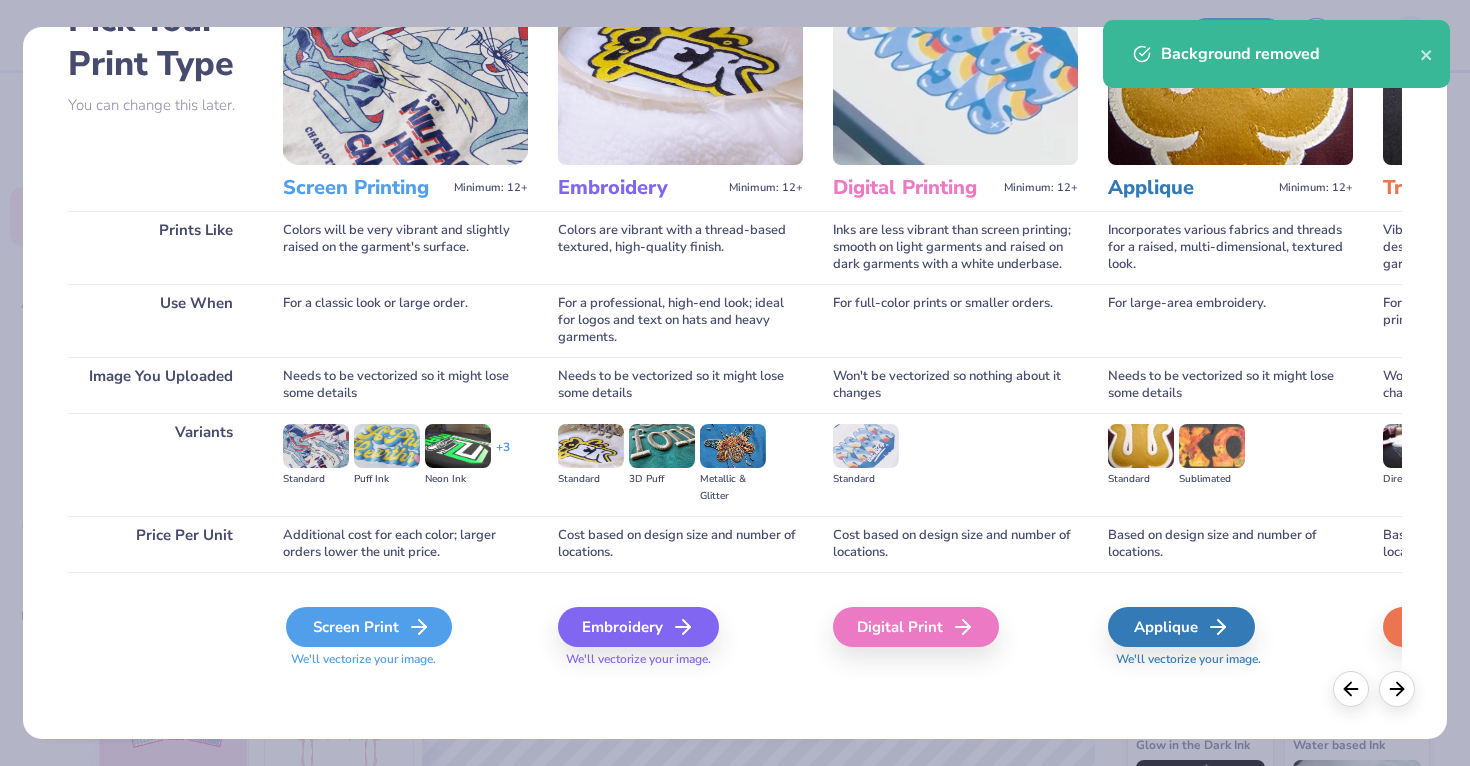 click on "Screen Print" at bounding box center [369, 627] 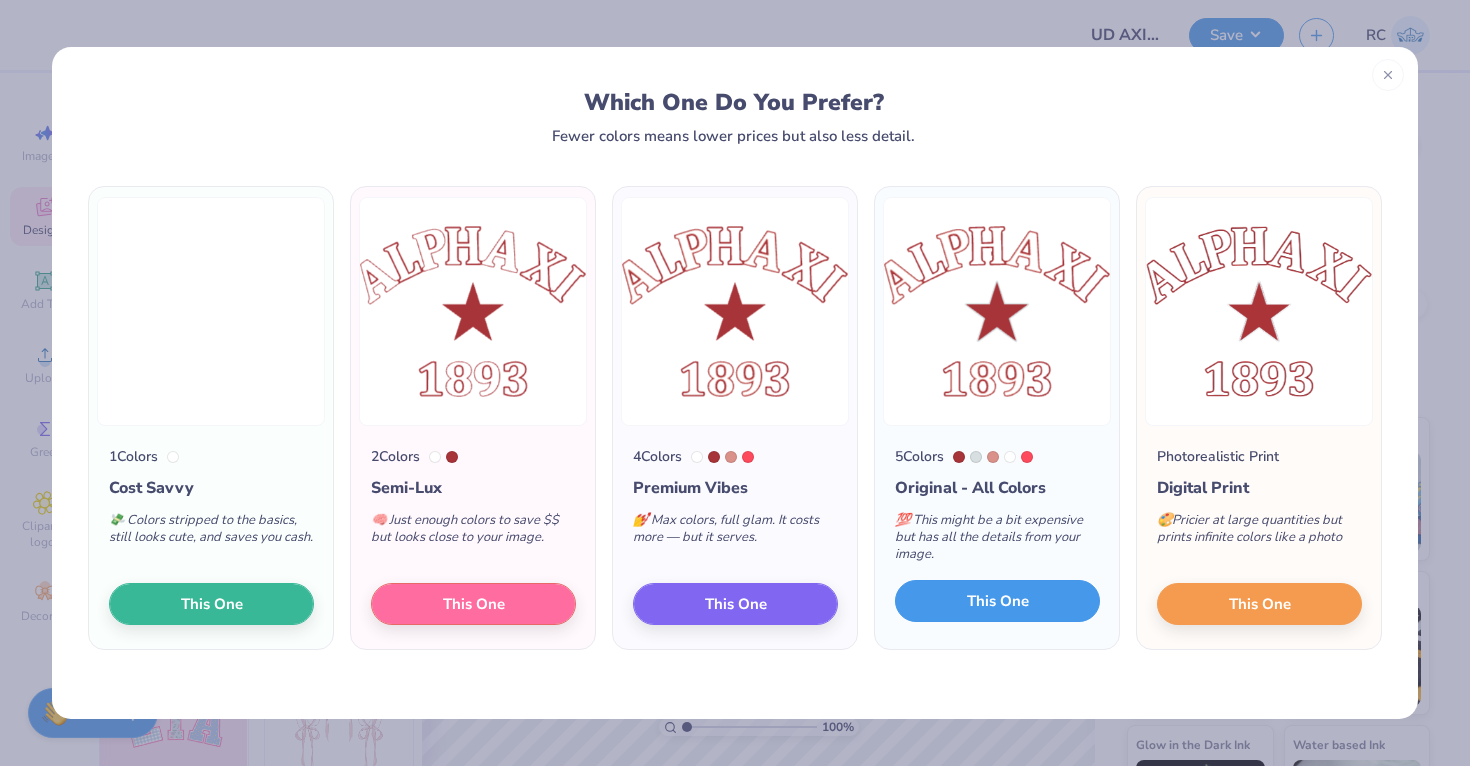 click on "This One" at bounding box center (997, 601) 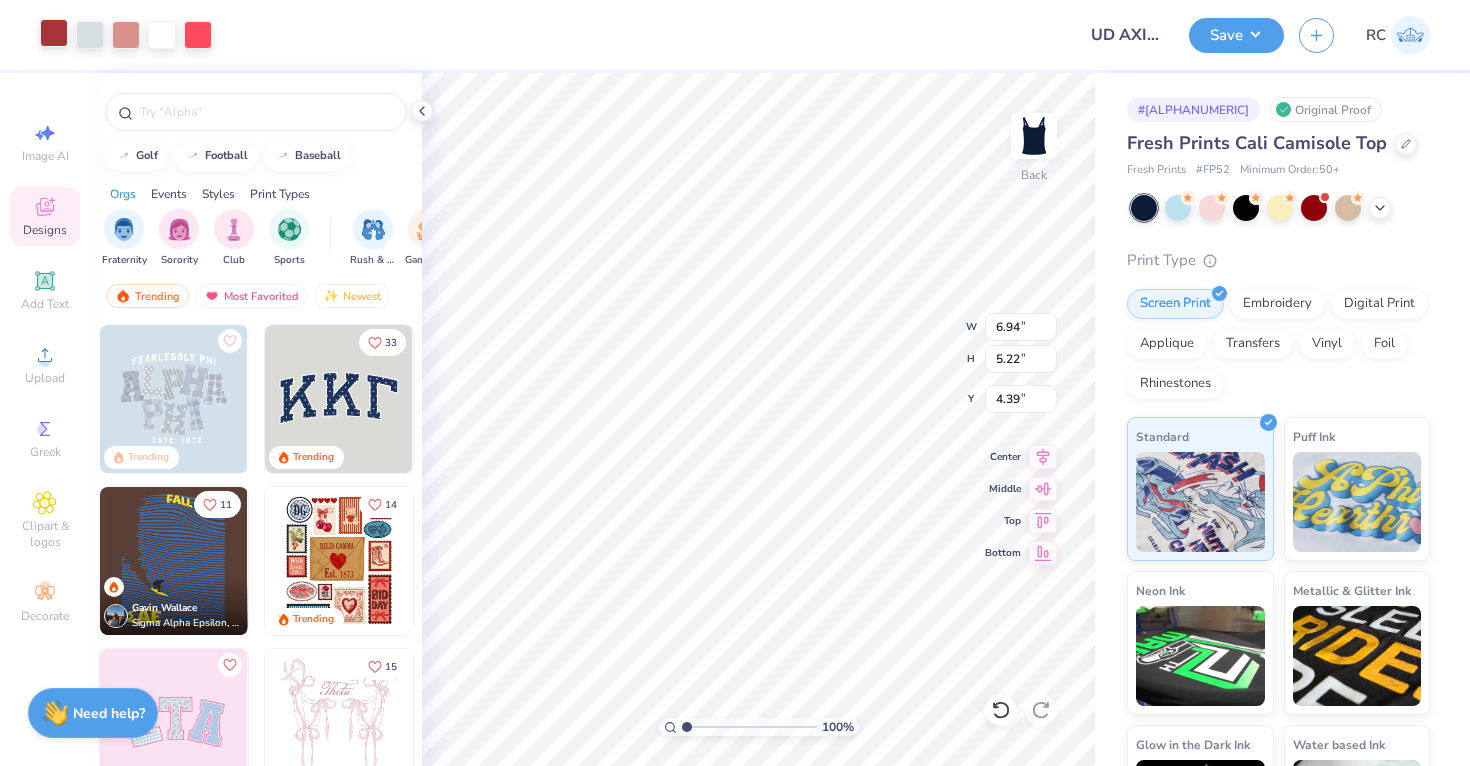 click at bounding box center [54, 33] 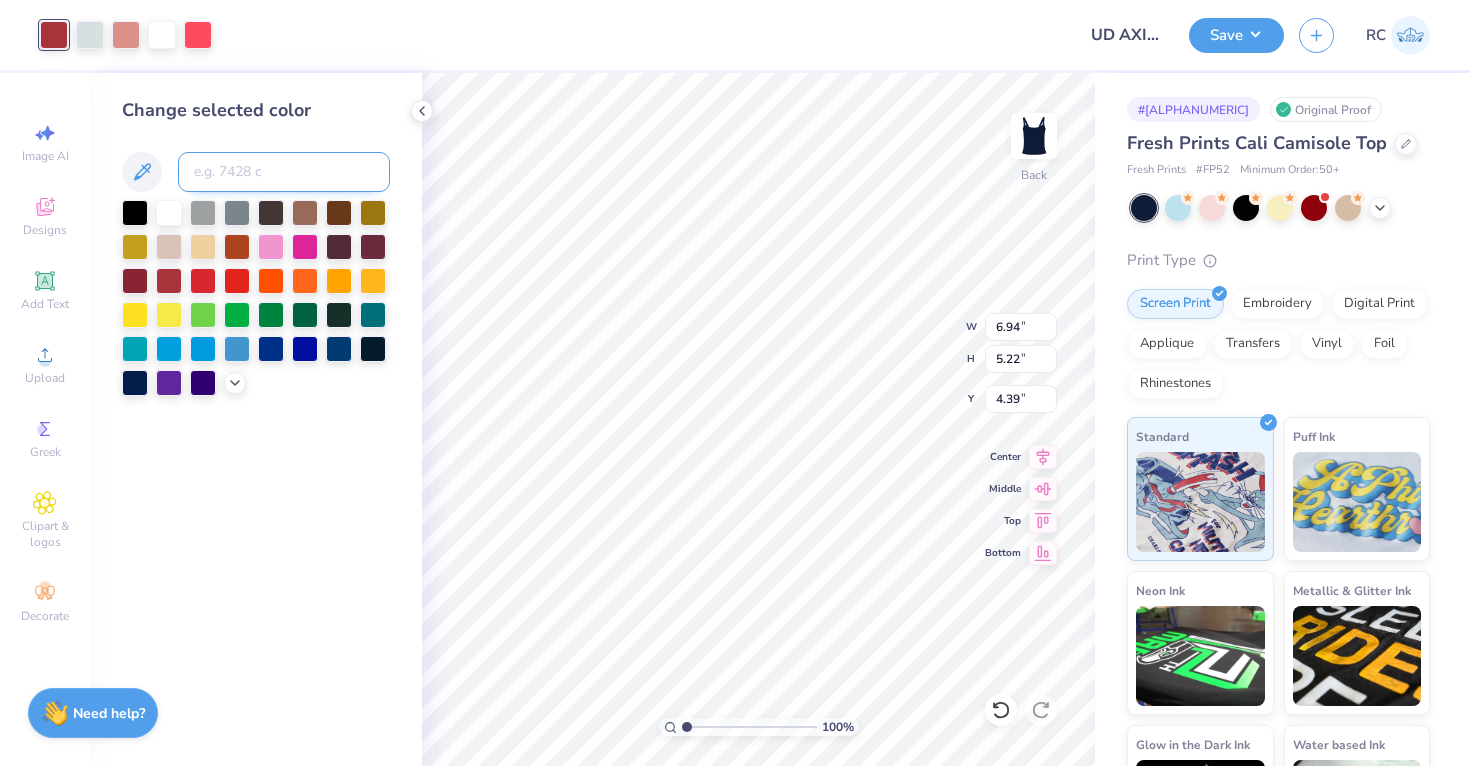 click at bounding box center [284, 172] 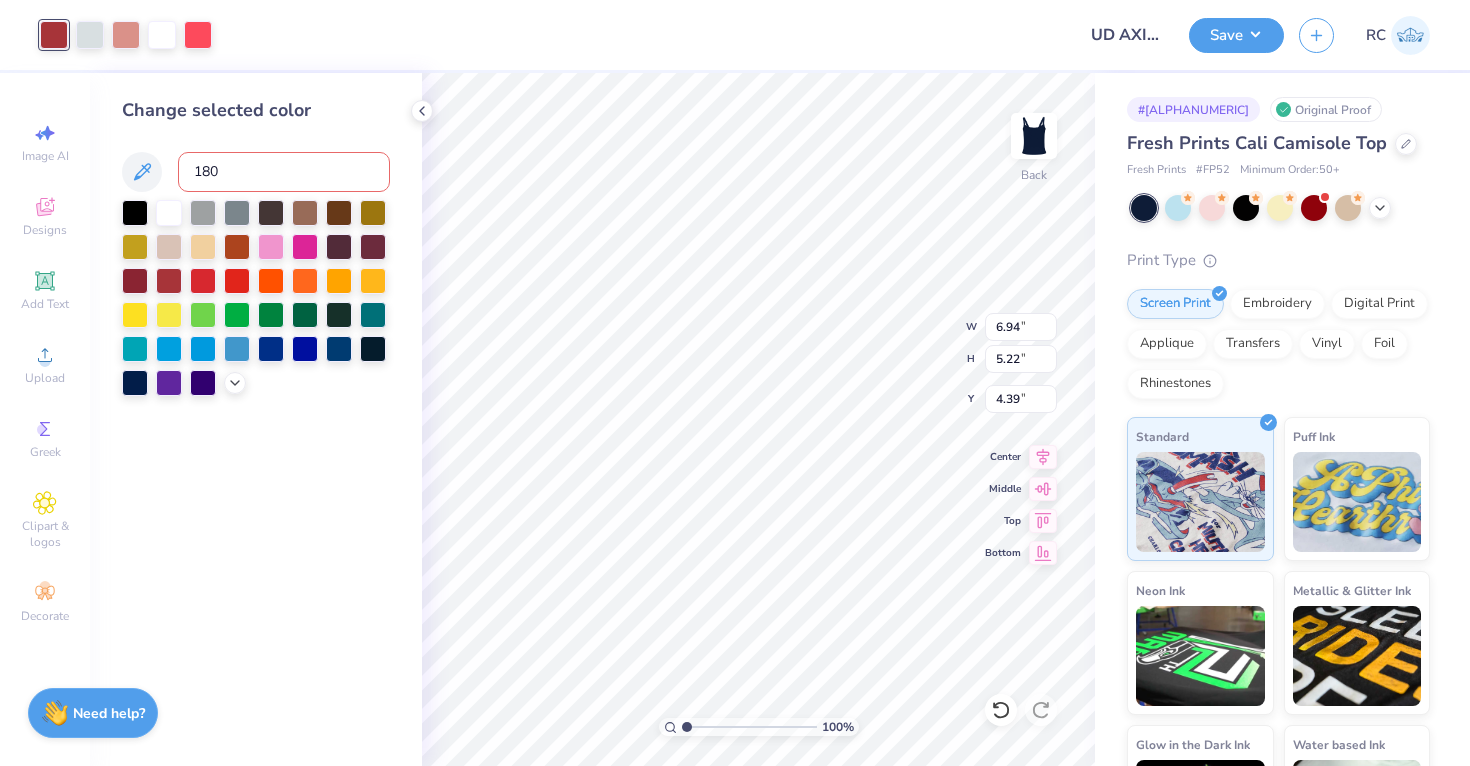 type on "1807" 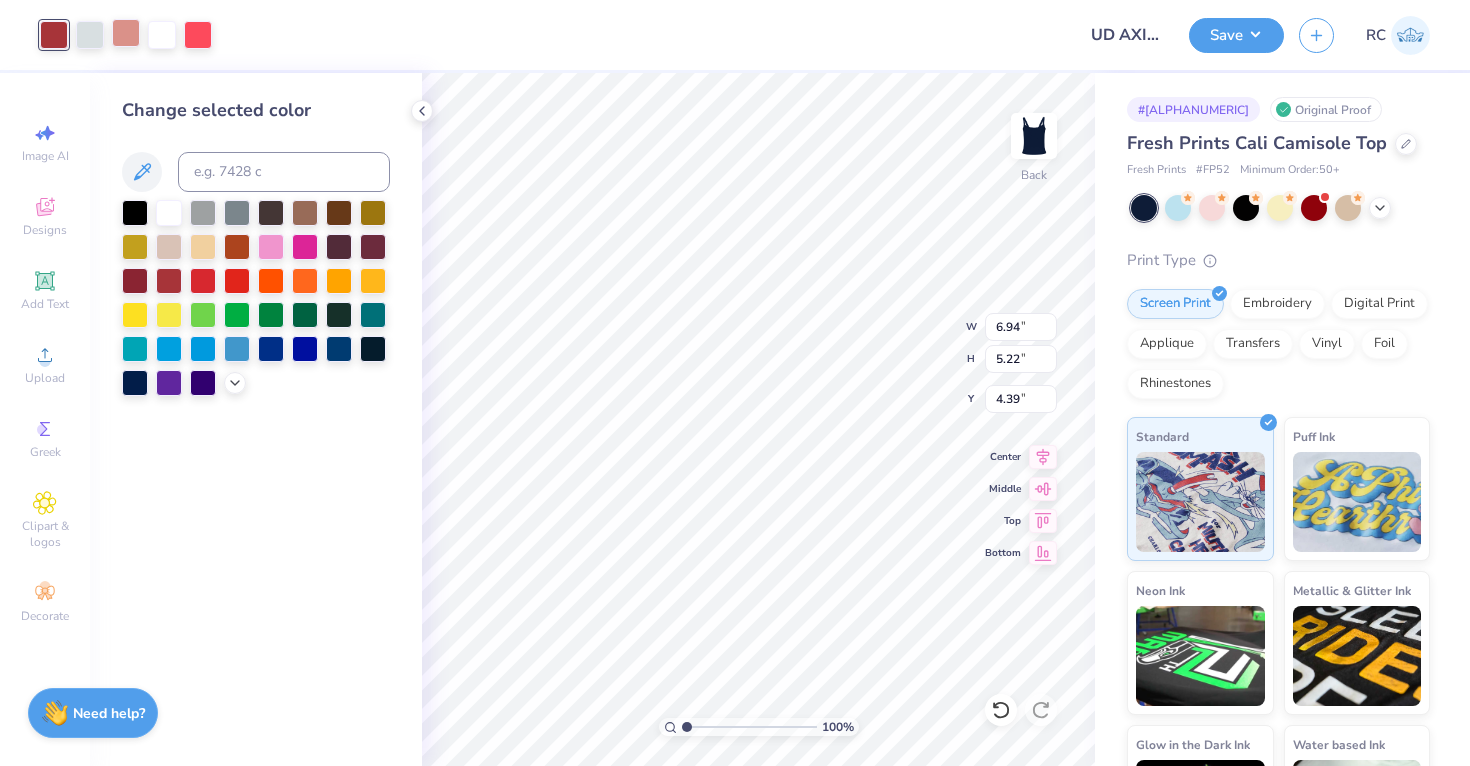 click at bounding box center [126, 33] 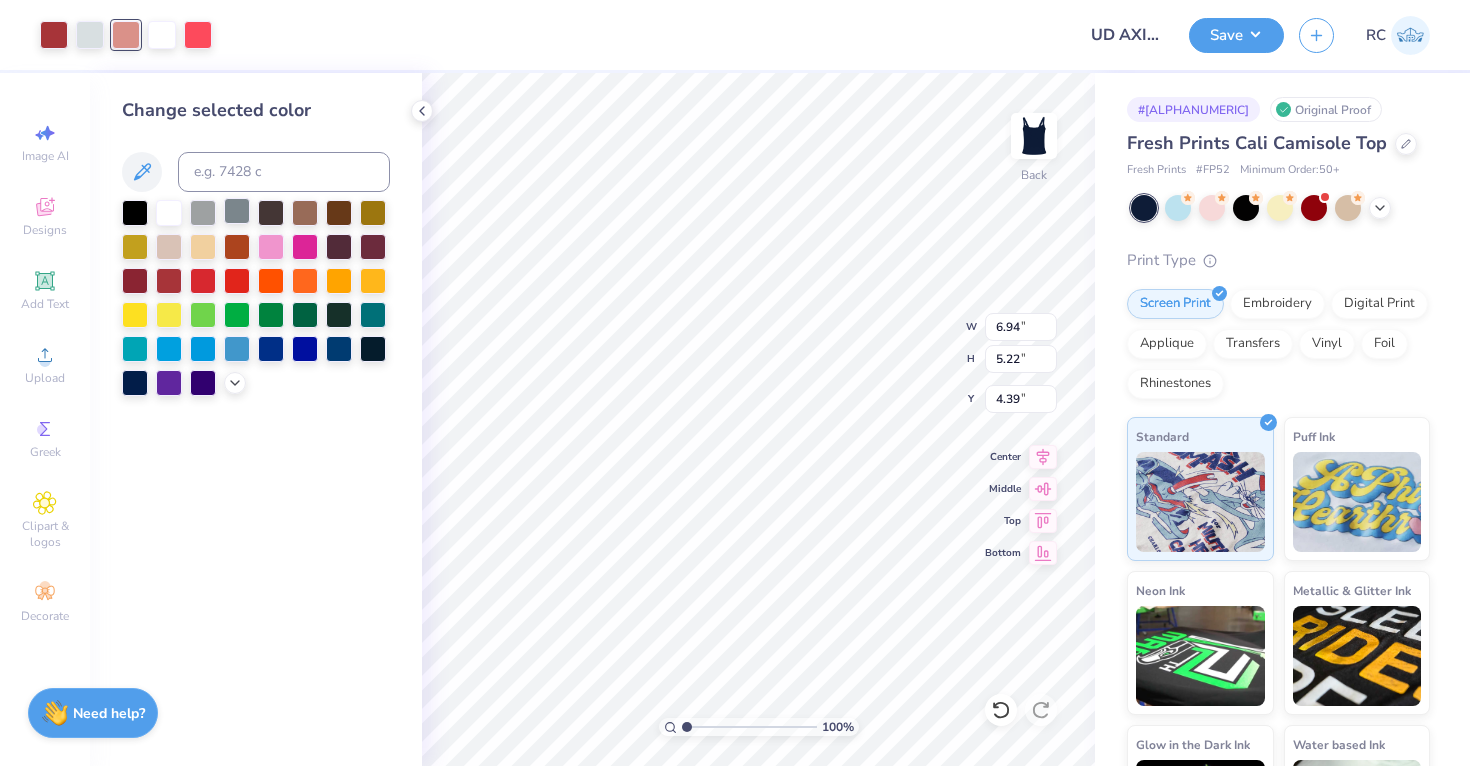 click at bounding box center (237, 211) 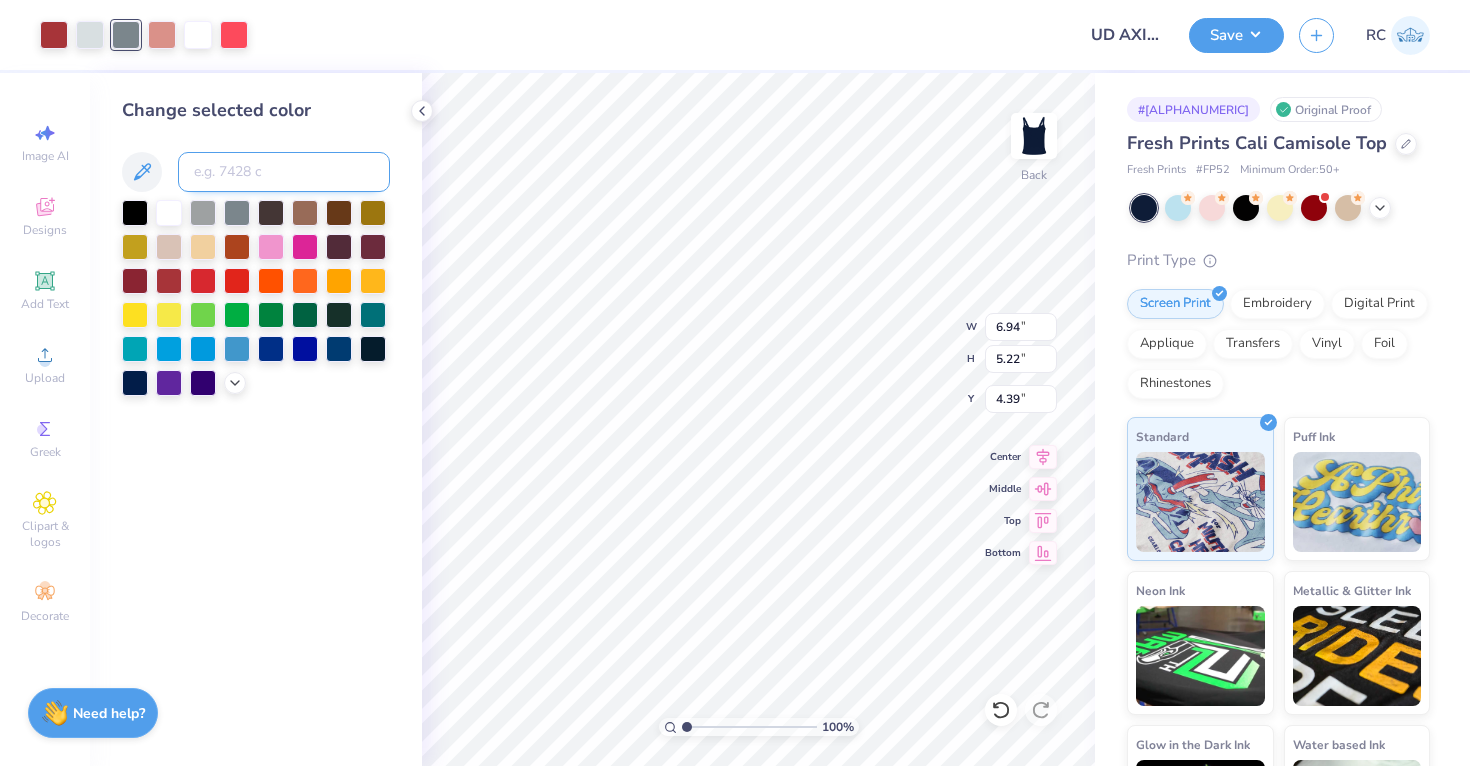 click at bounding box center [284, 172] 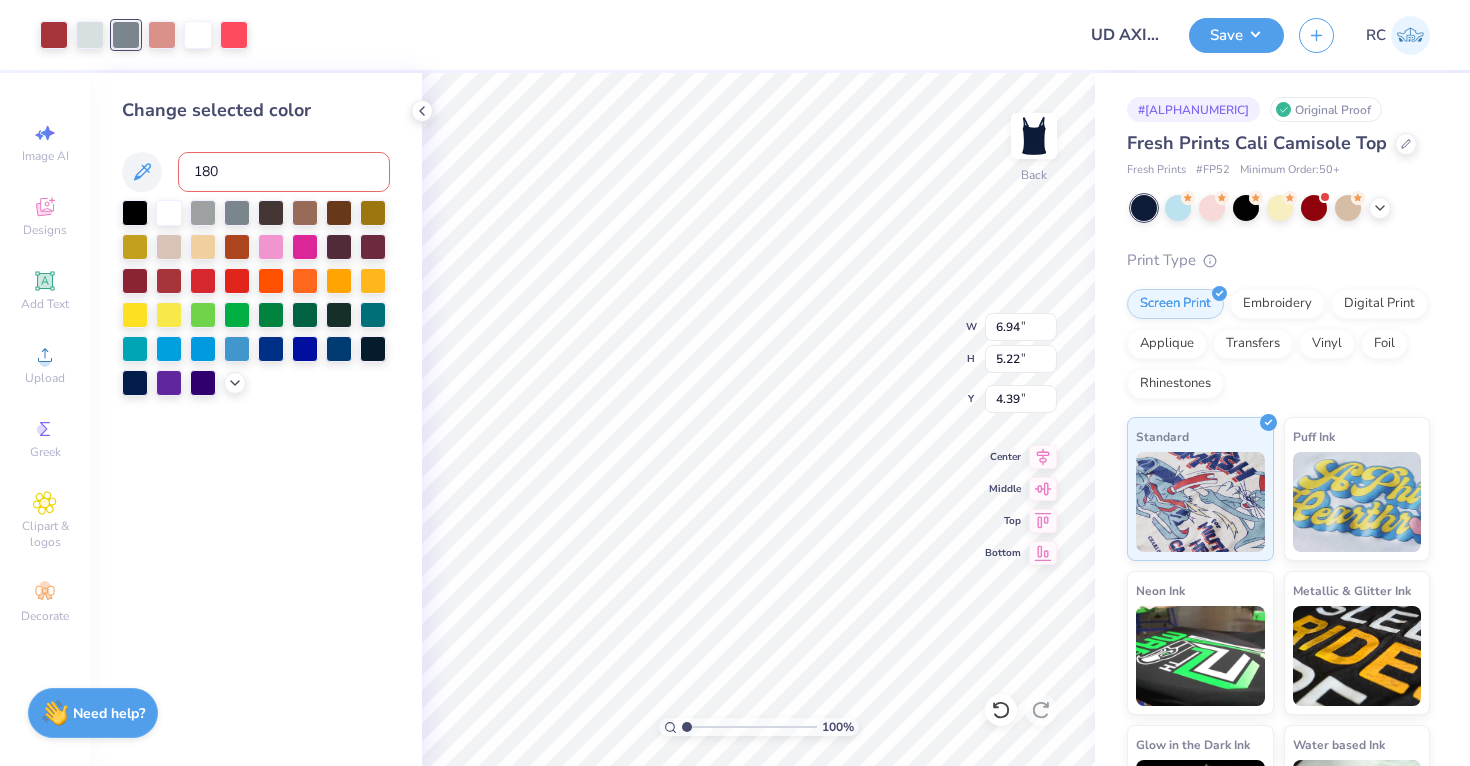 type on "1807" 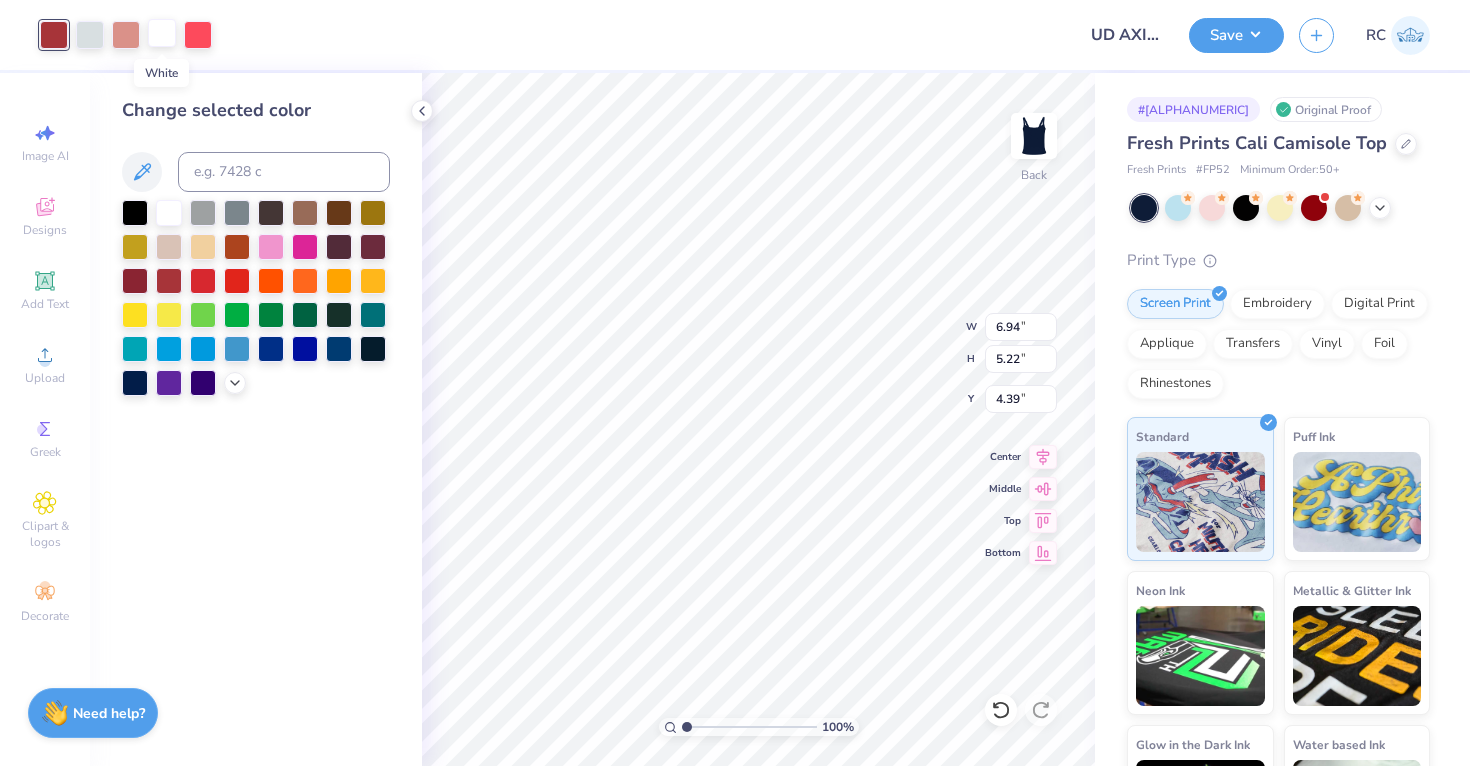 click at bounding box center (162, 33) 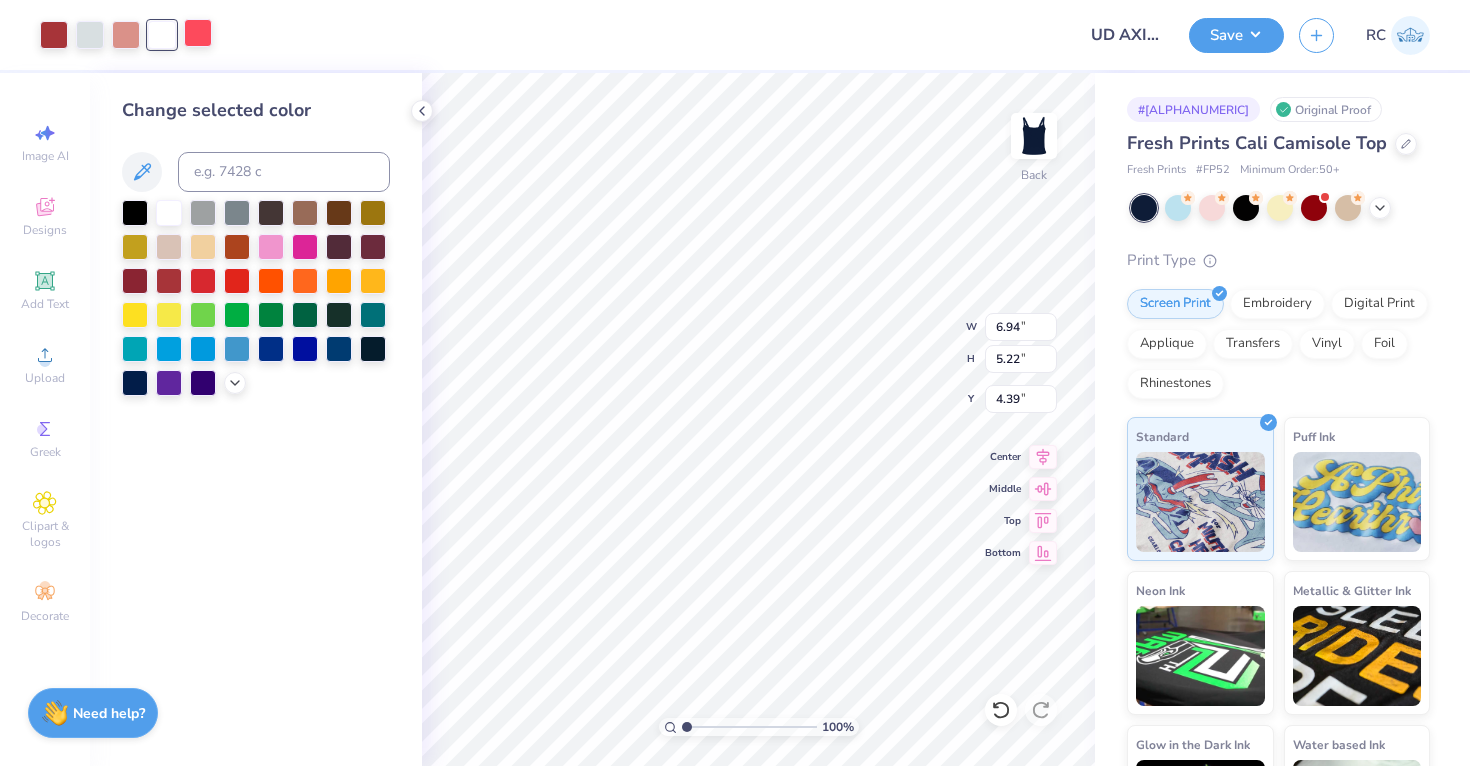 click at bounding box center (198, 33) 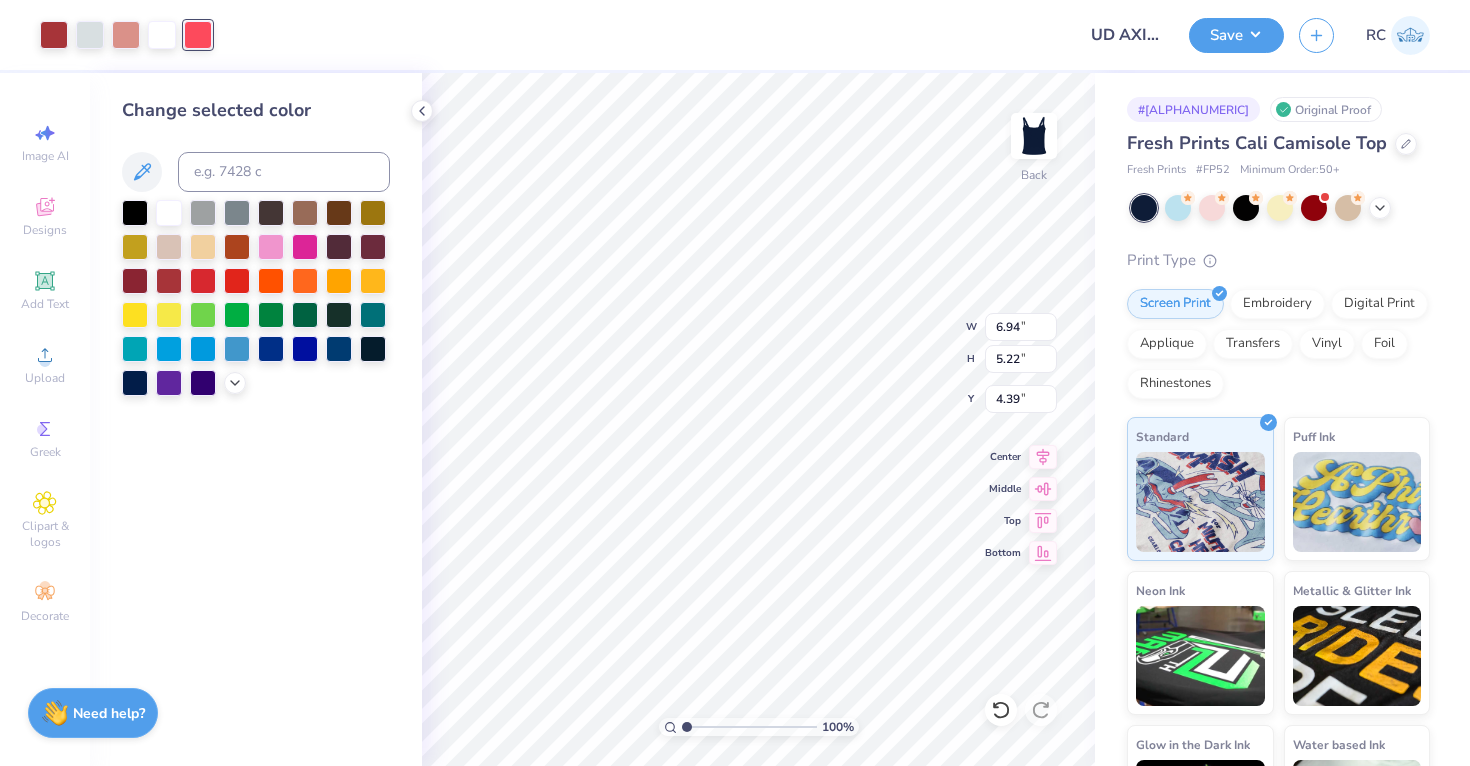 click on "Change selected color" at bounding box center (256, 246) 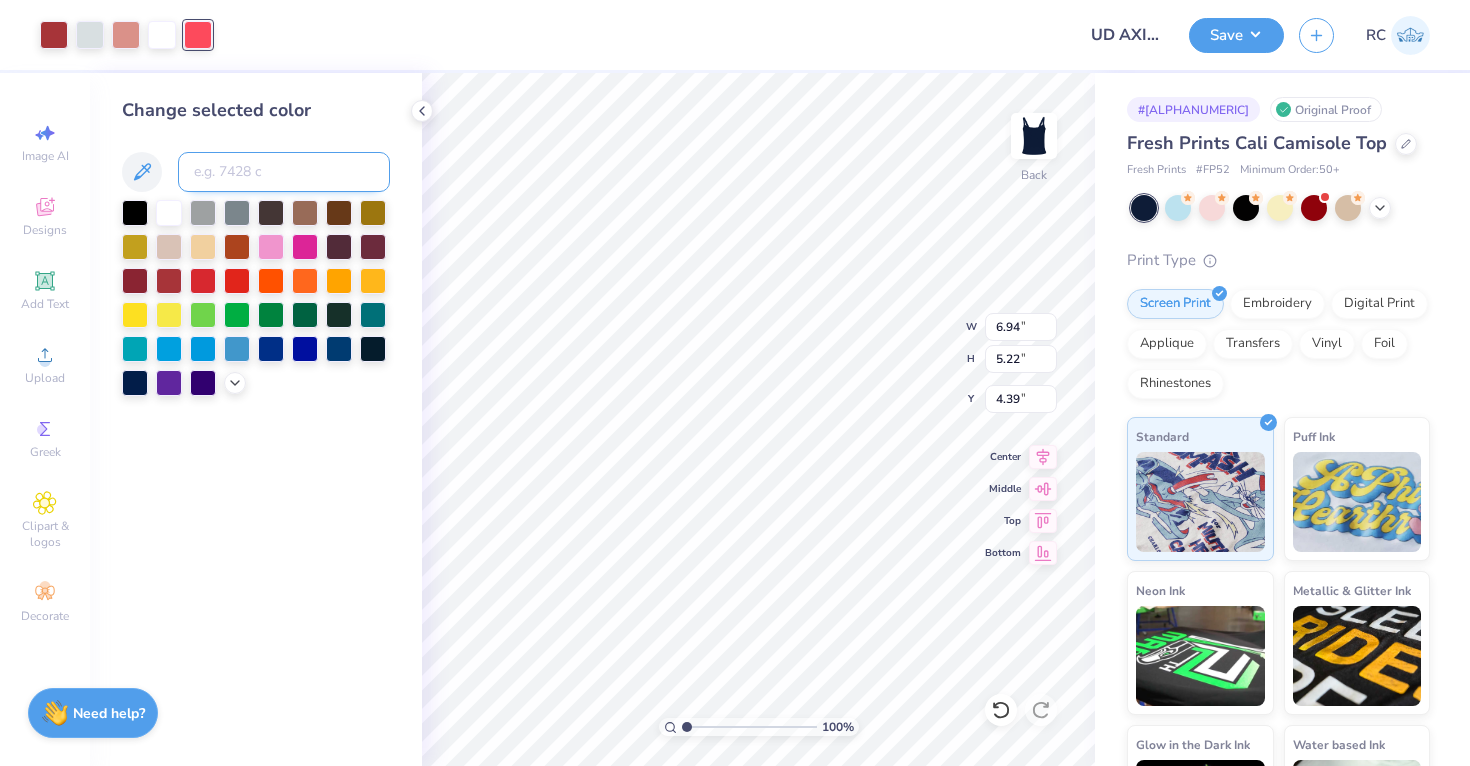 click at bounding box center (284, 172) 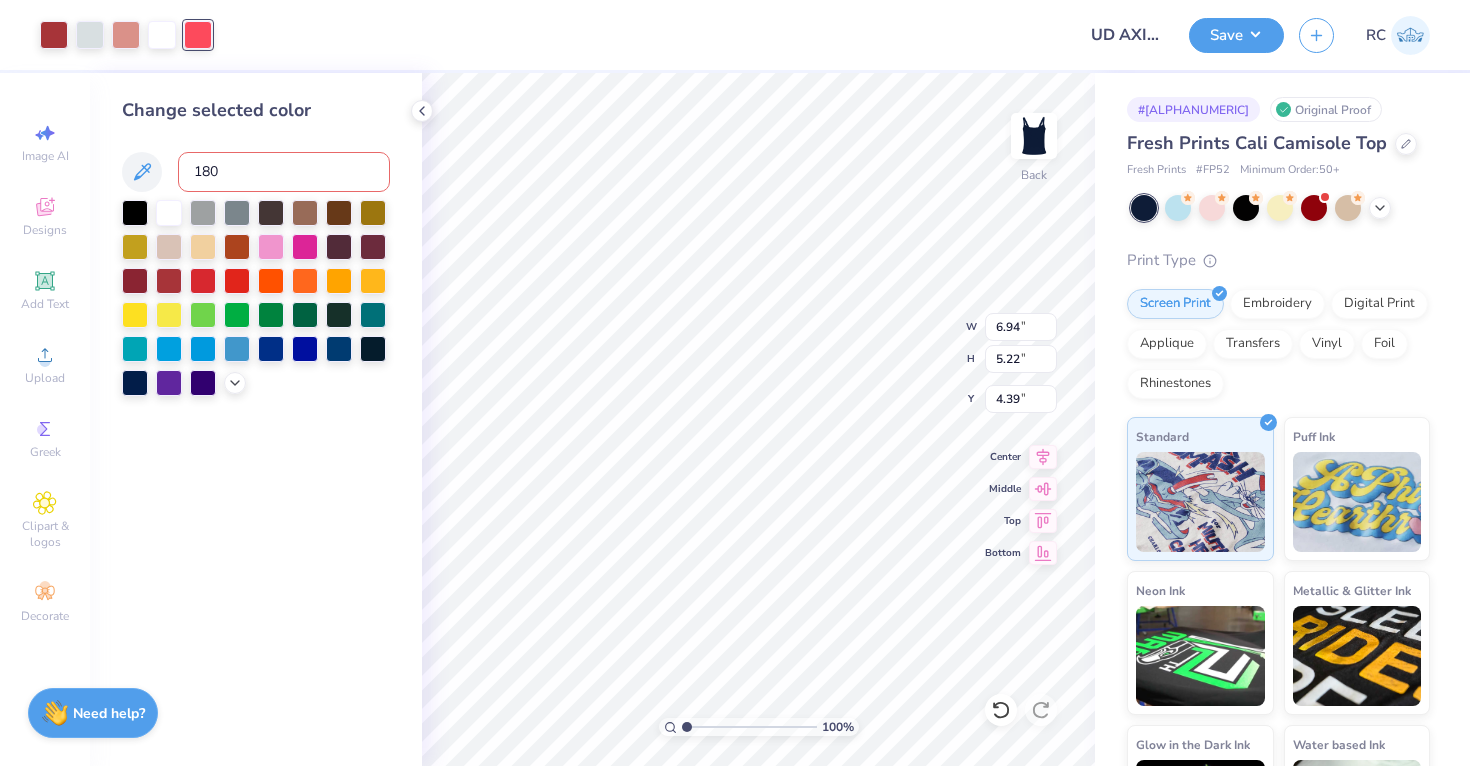 type on "1807" 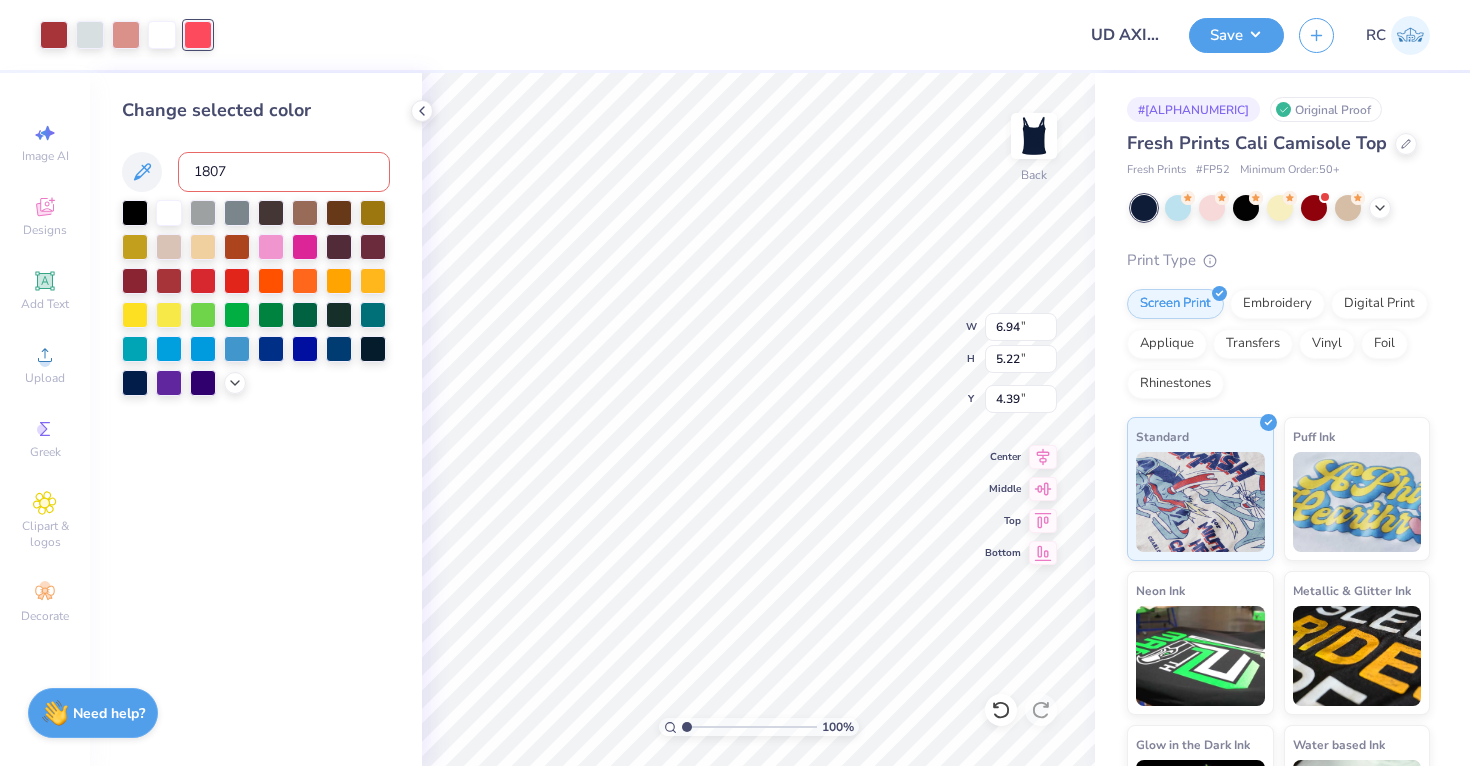 type 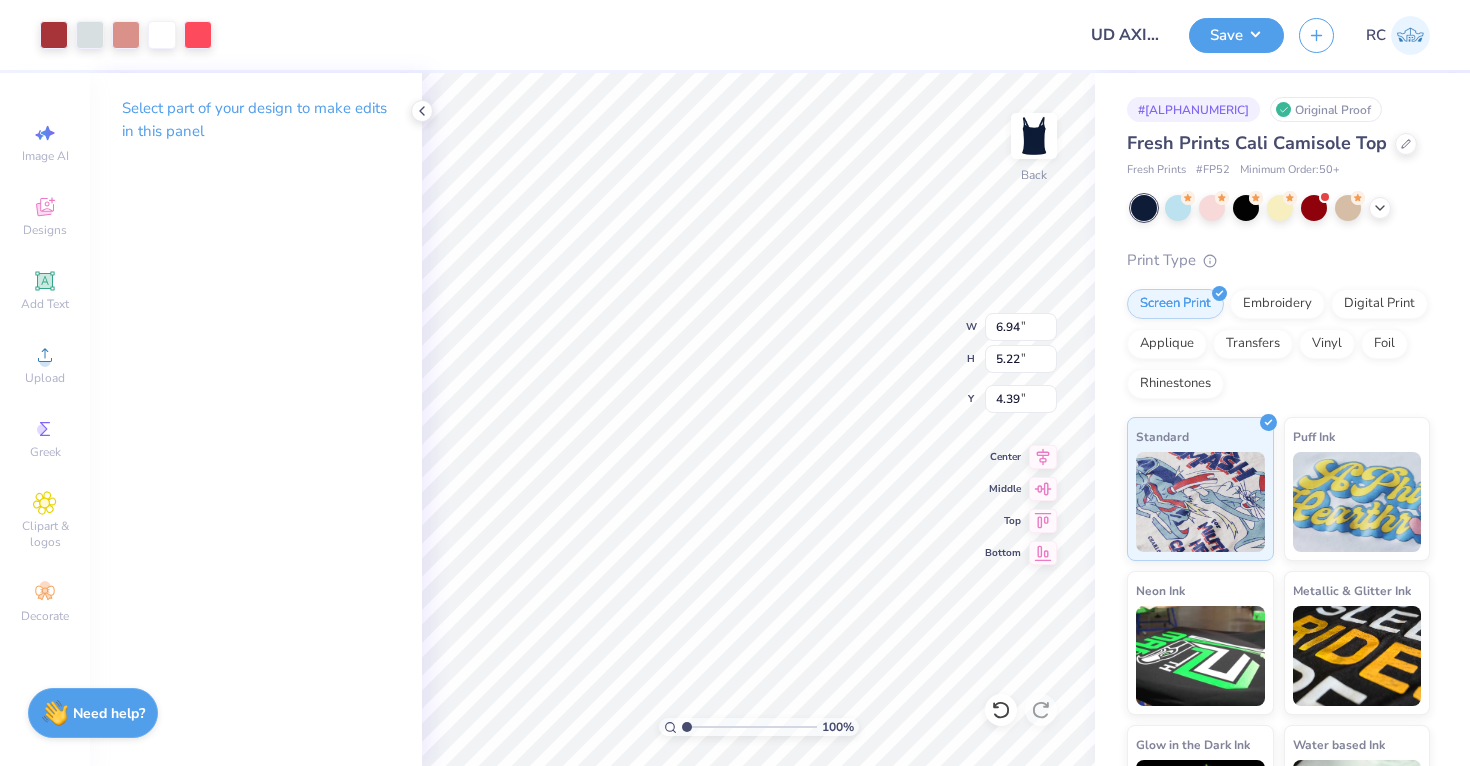 click on "Art colors Design Title UD AXID FDOC Merch 2025 Save RC" at bounding box center [735, 35] 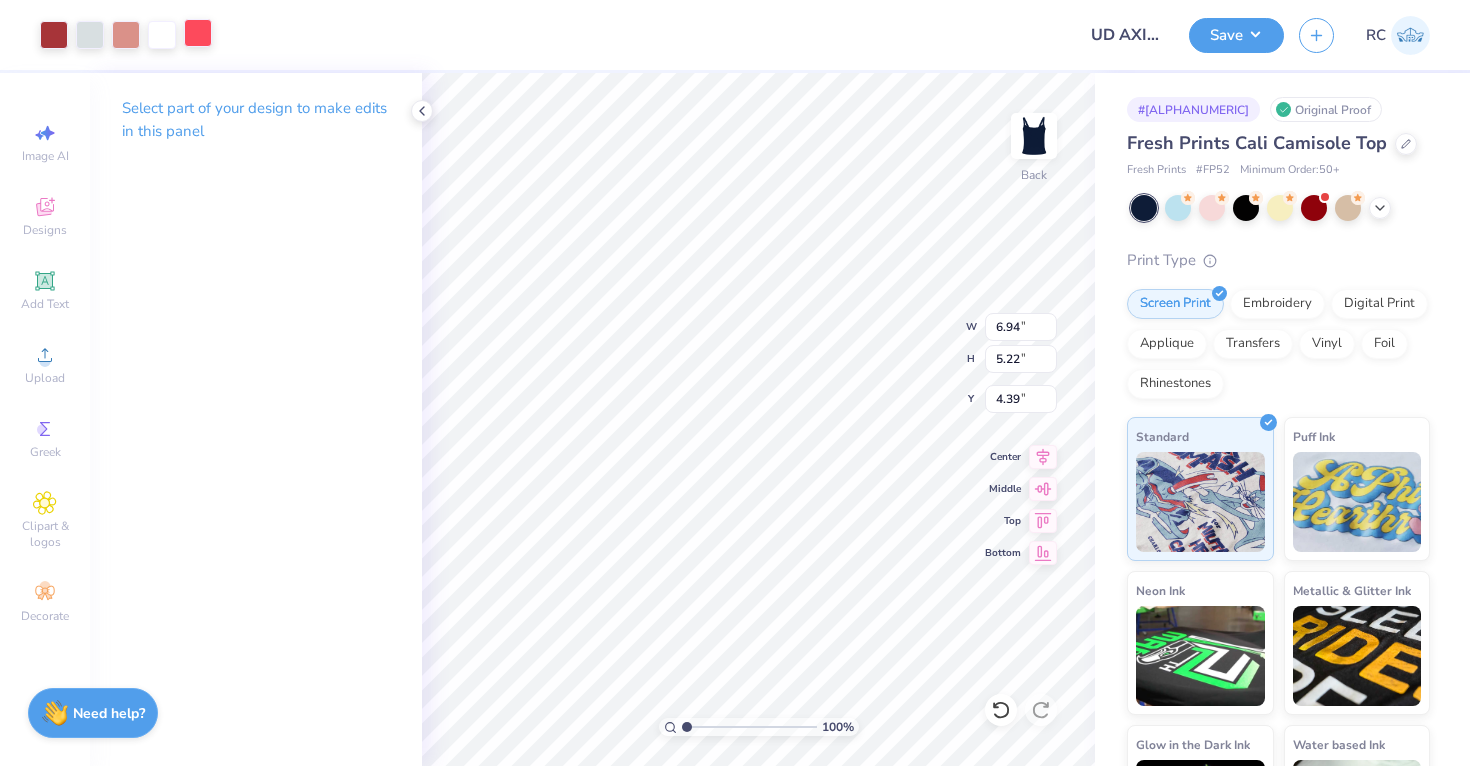 click at bounding box center [198, 33] 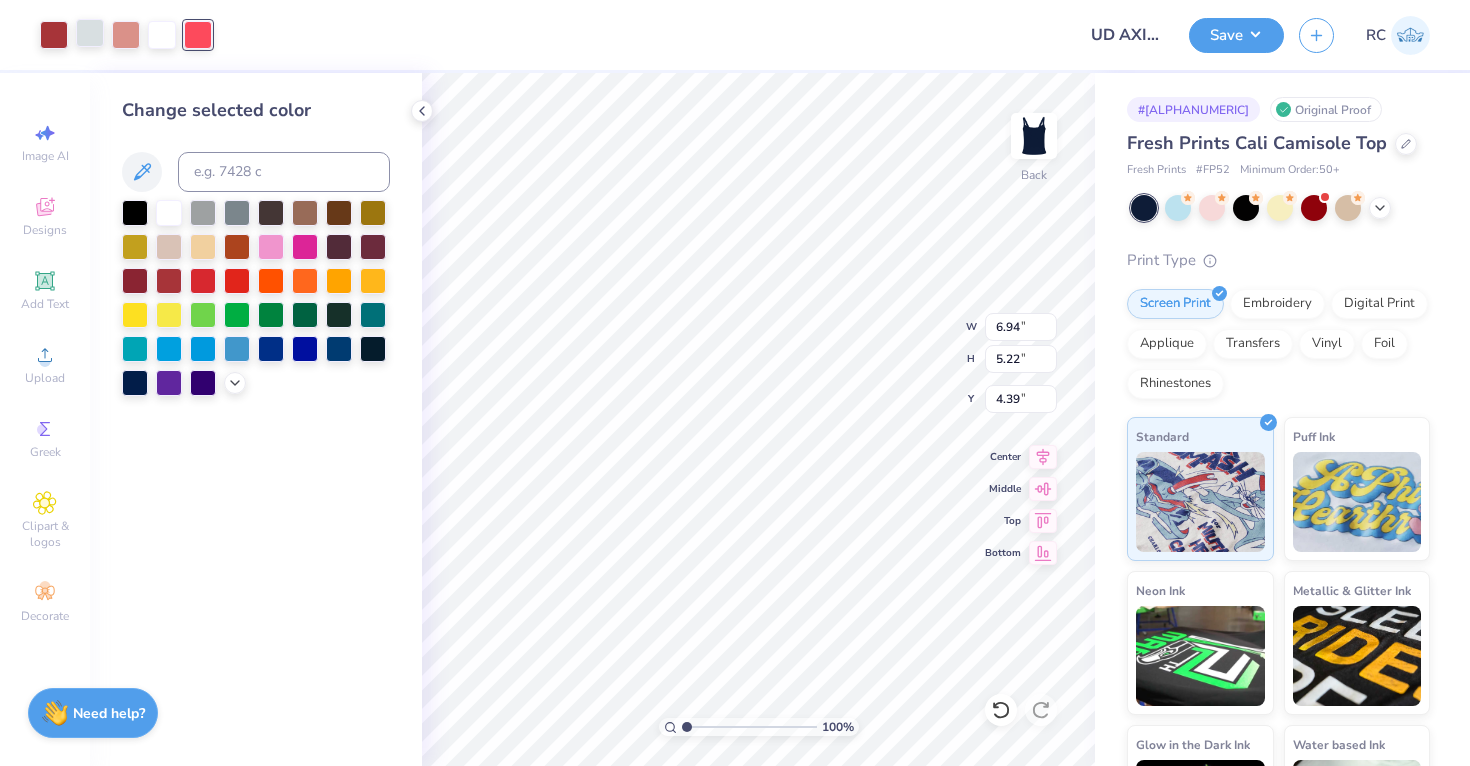 click at bounding box center (90, 33) 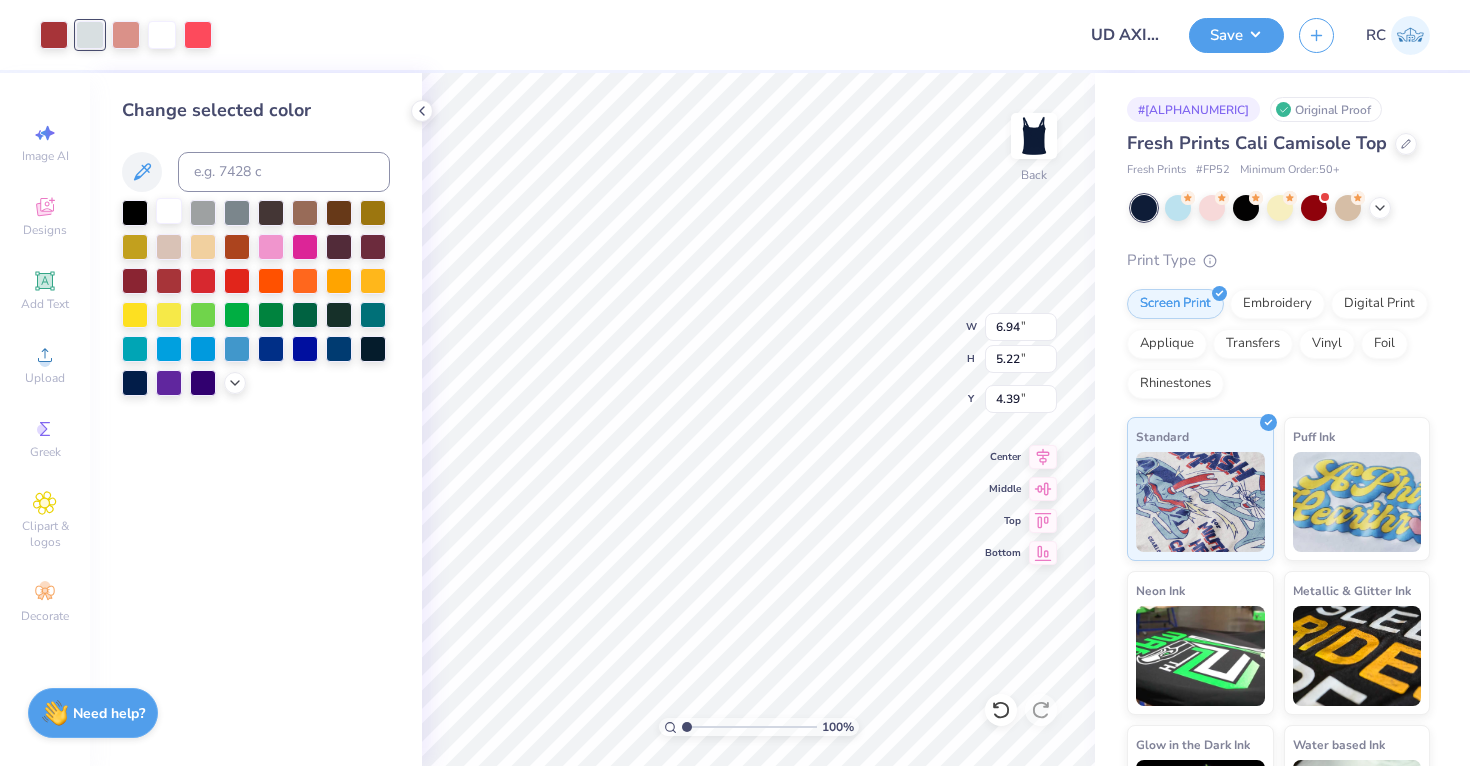 click at bounding box center [169, 211] 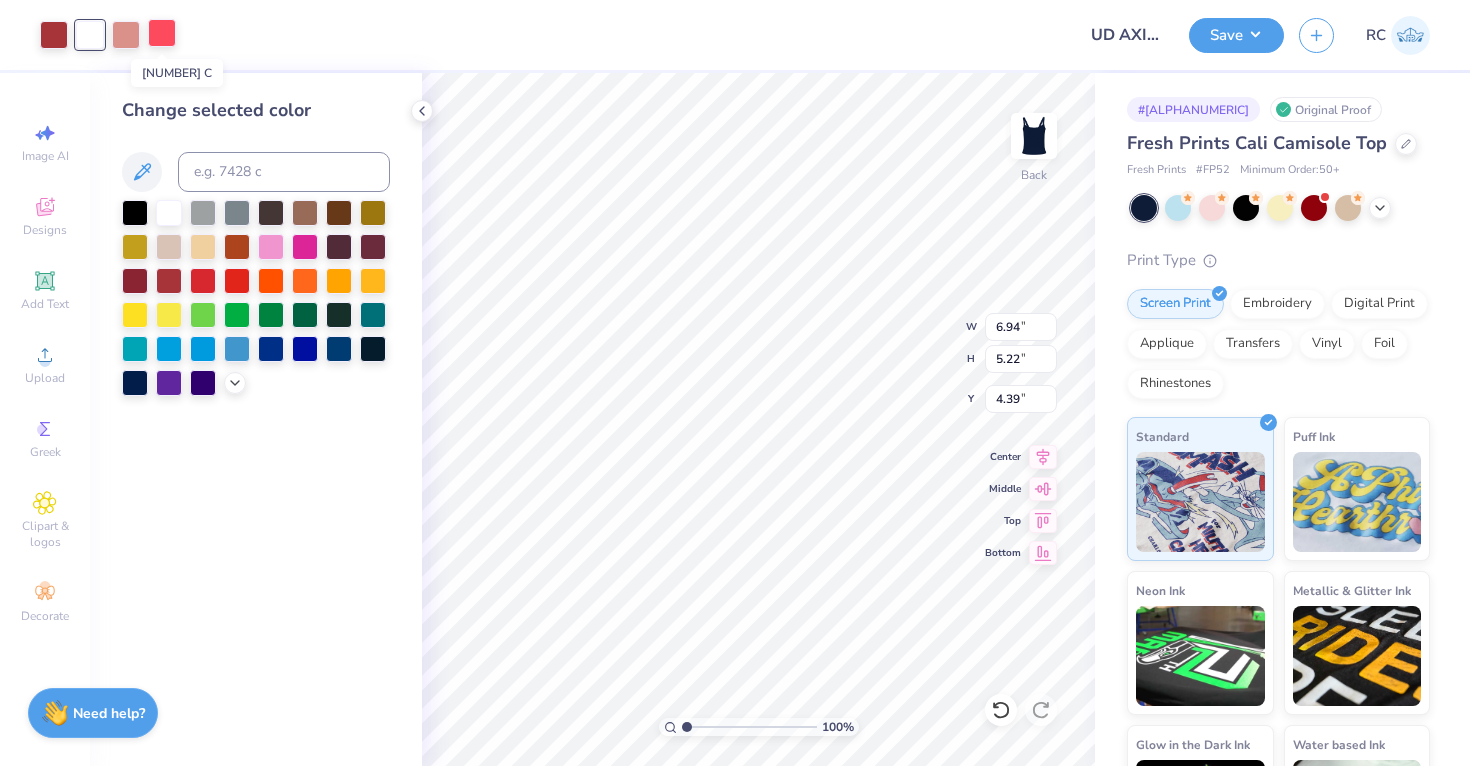 click at bounding box center [162, 33] 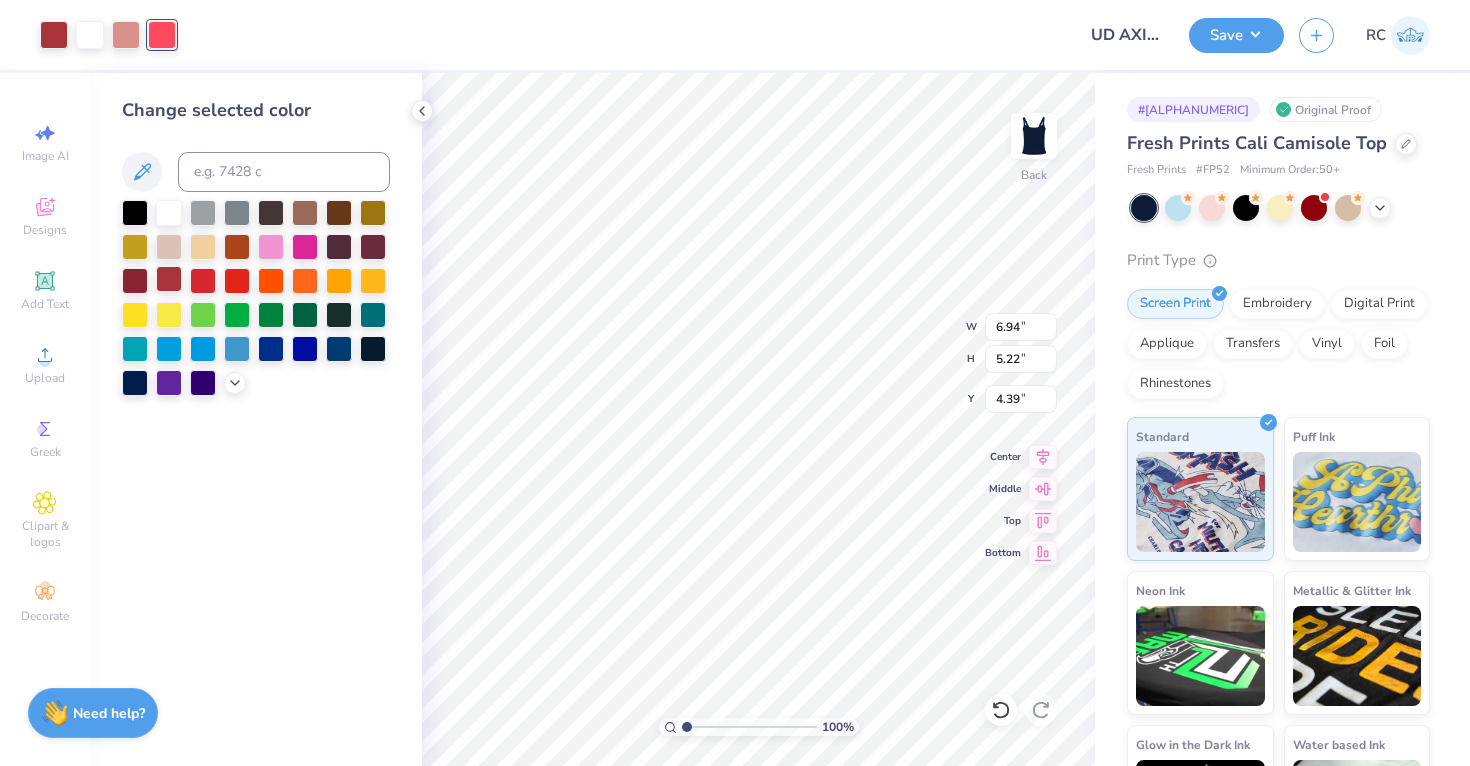 click at bounding box center (169, 279) 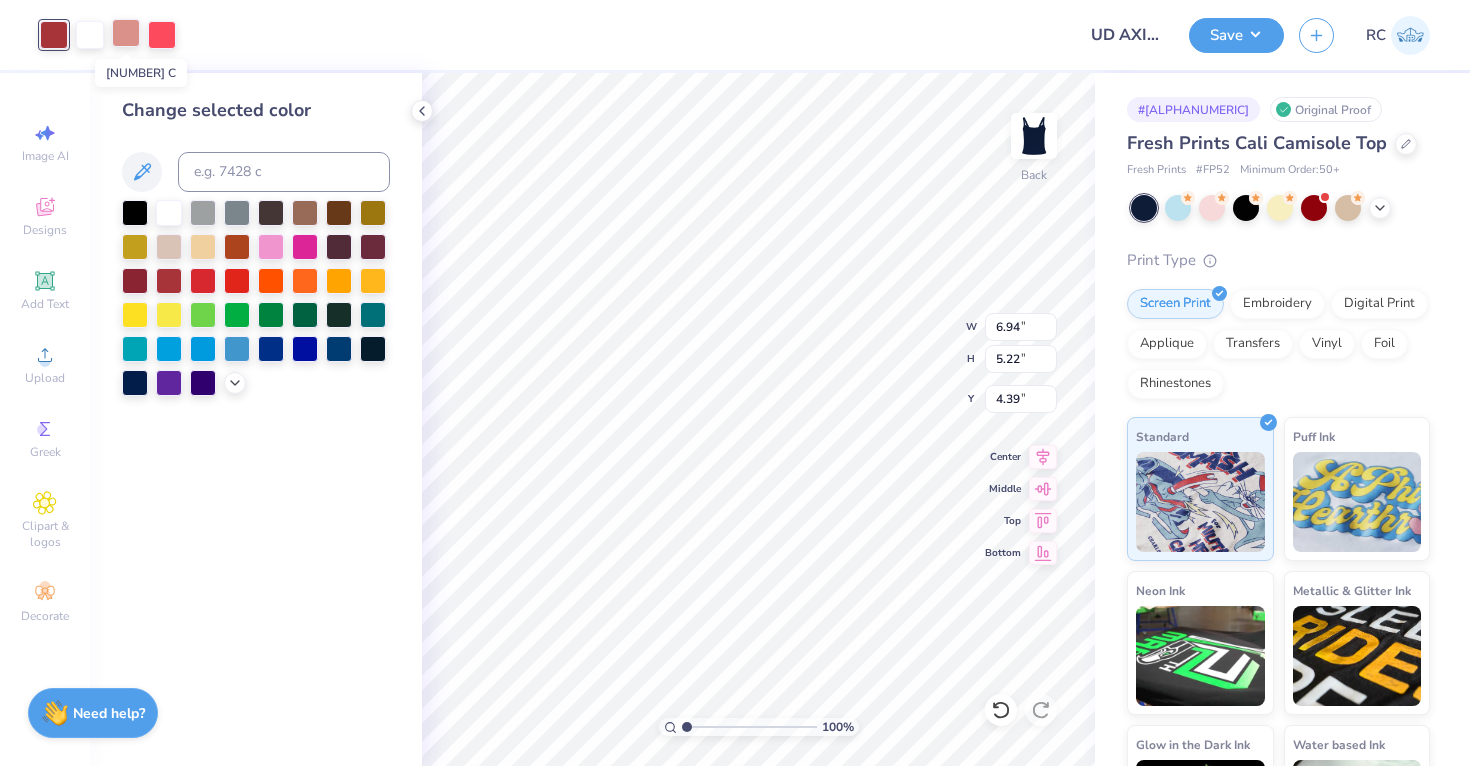 click at bounding box center (126, 33) 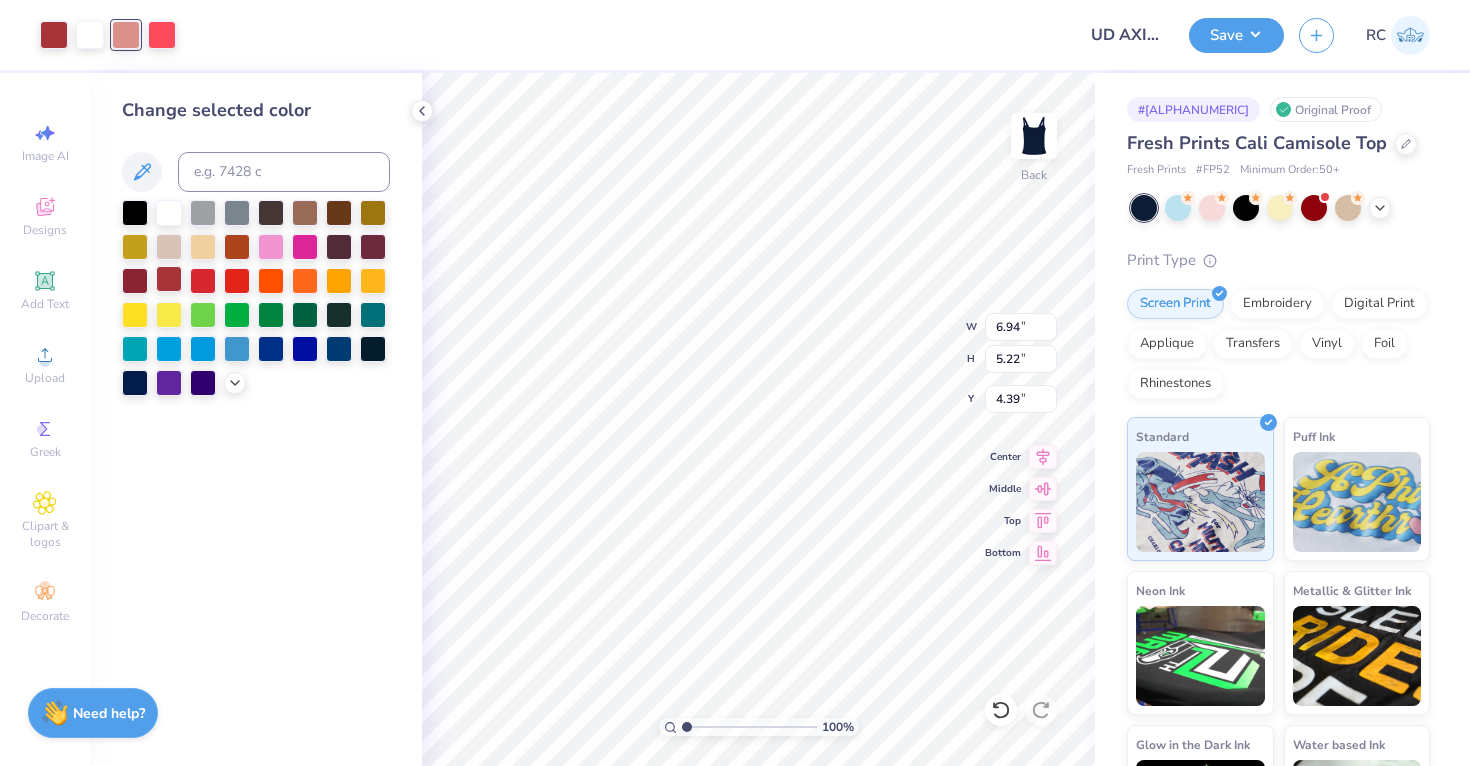click at bounding box center (169, 279) 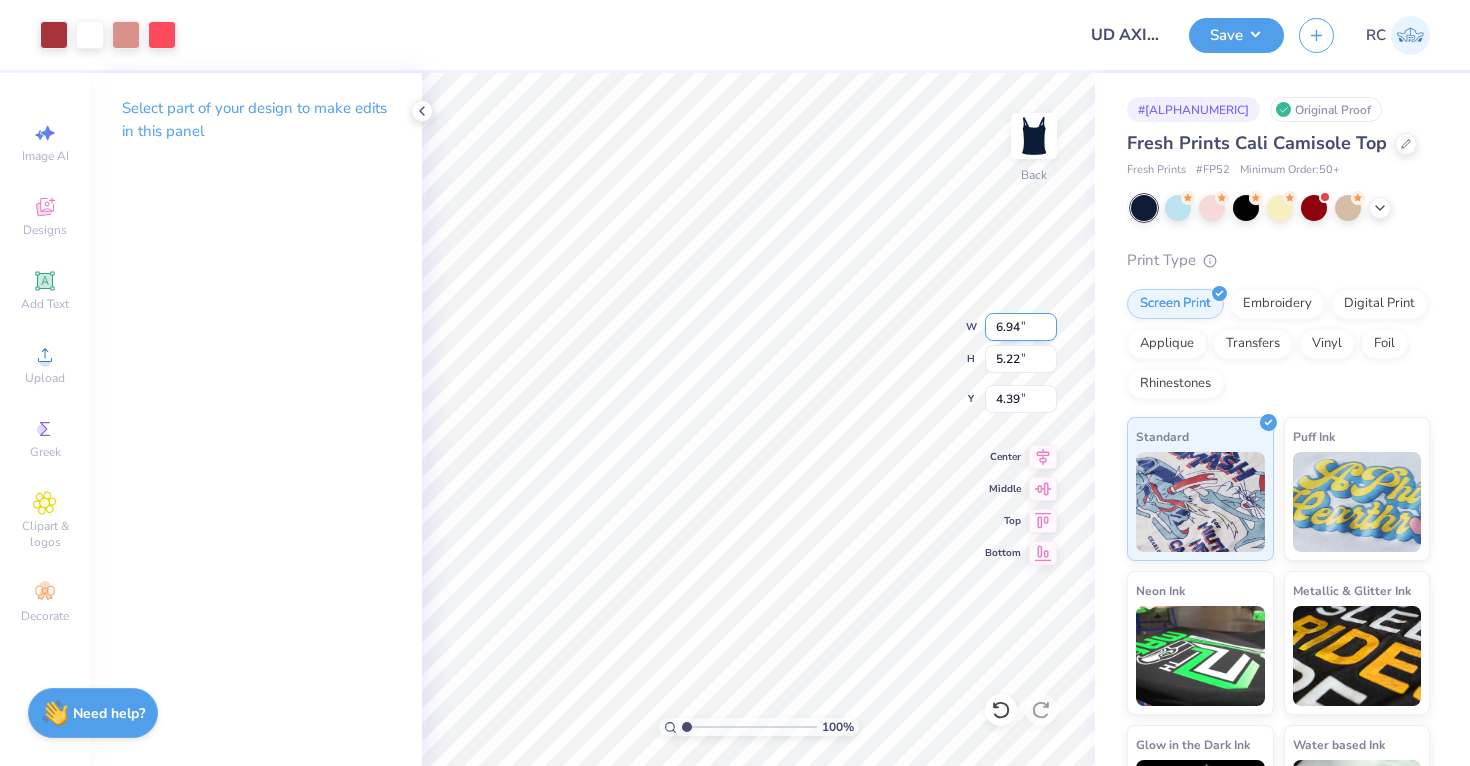 click on "6.94" at bounding box center [1021, 327] 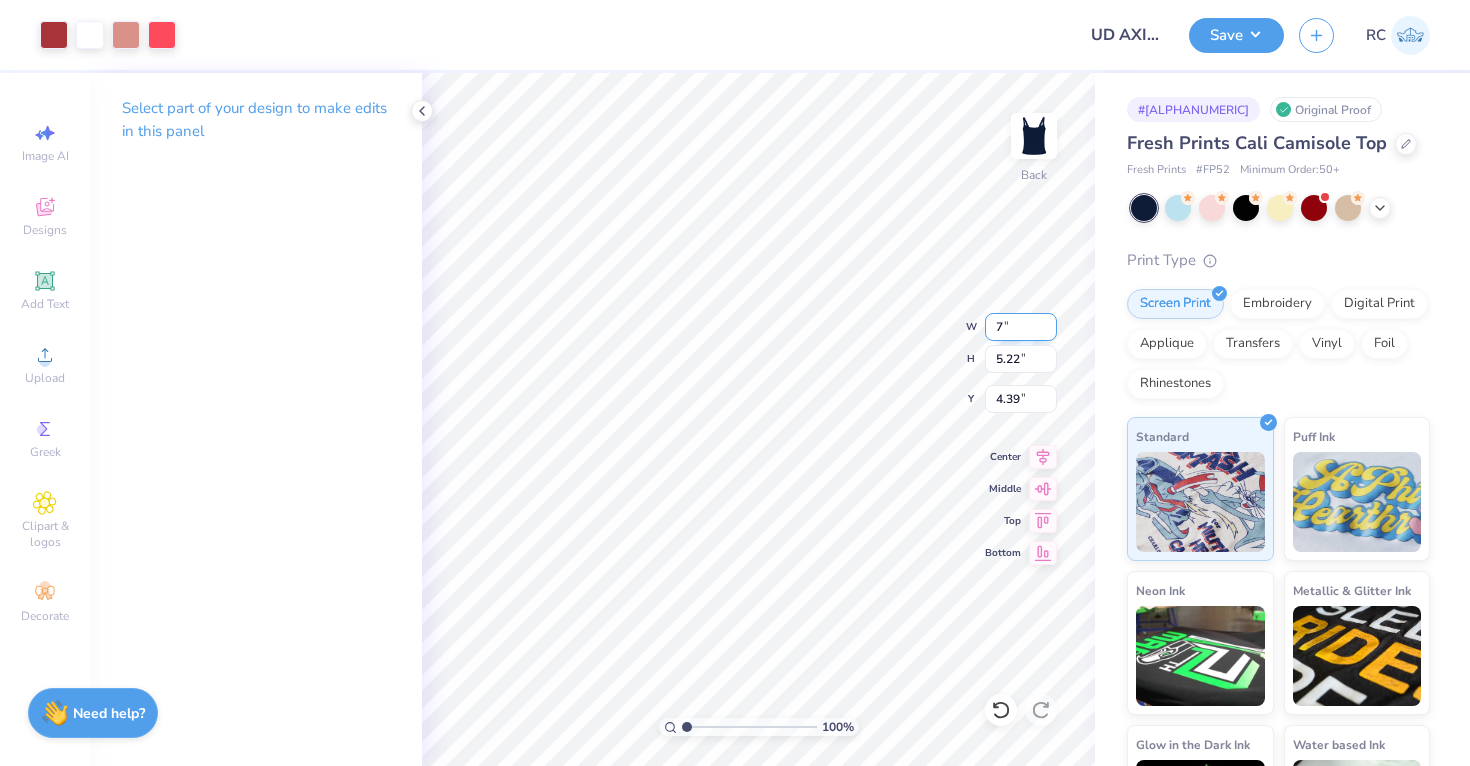 type on "7.00" 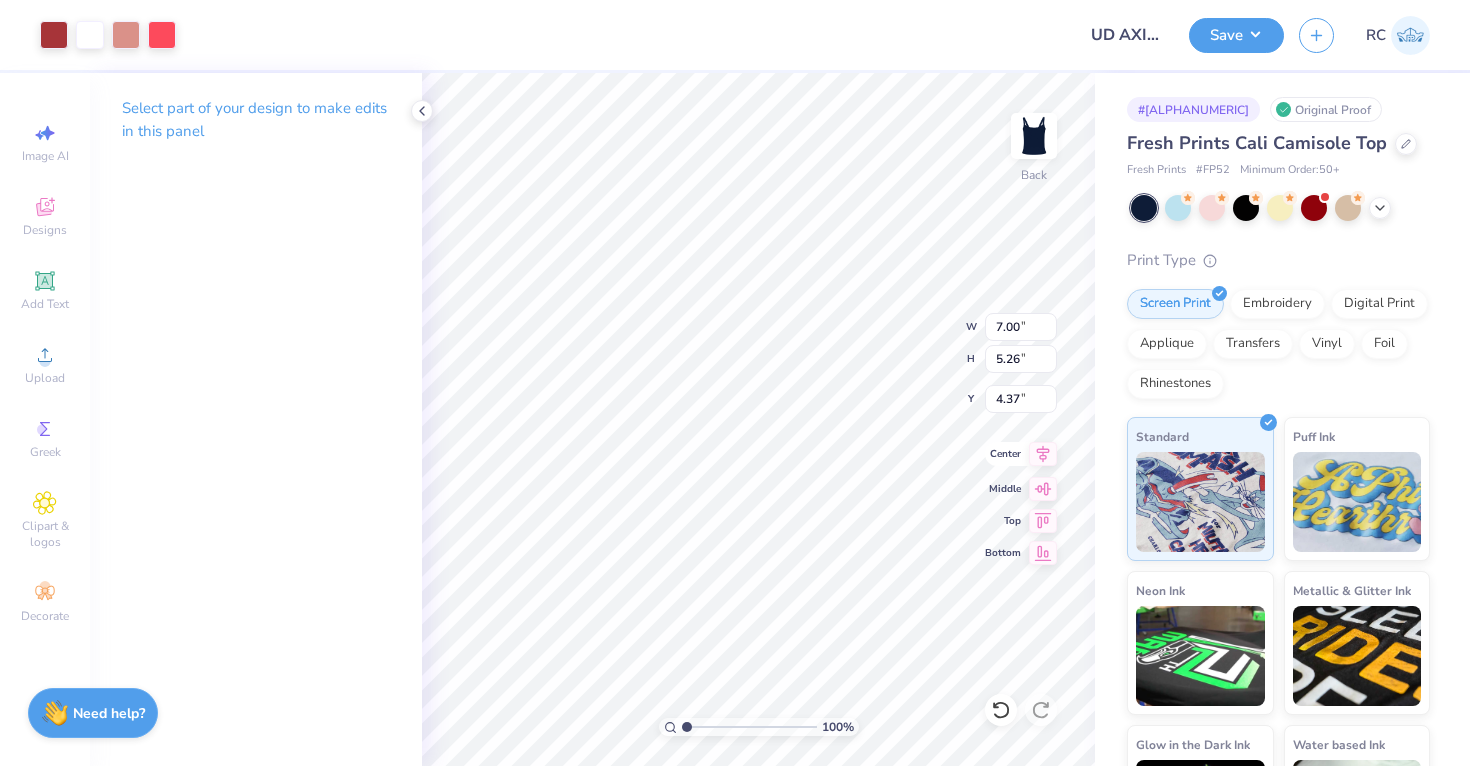 click 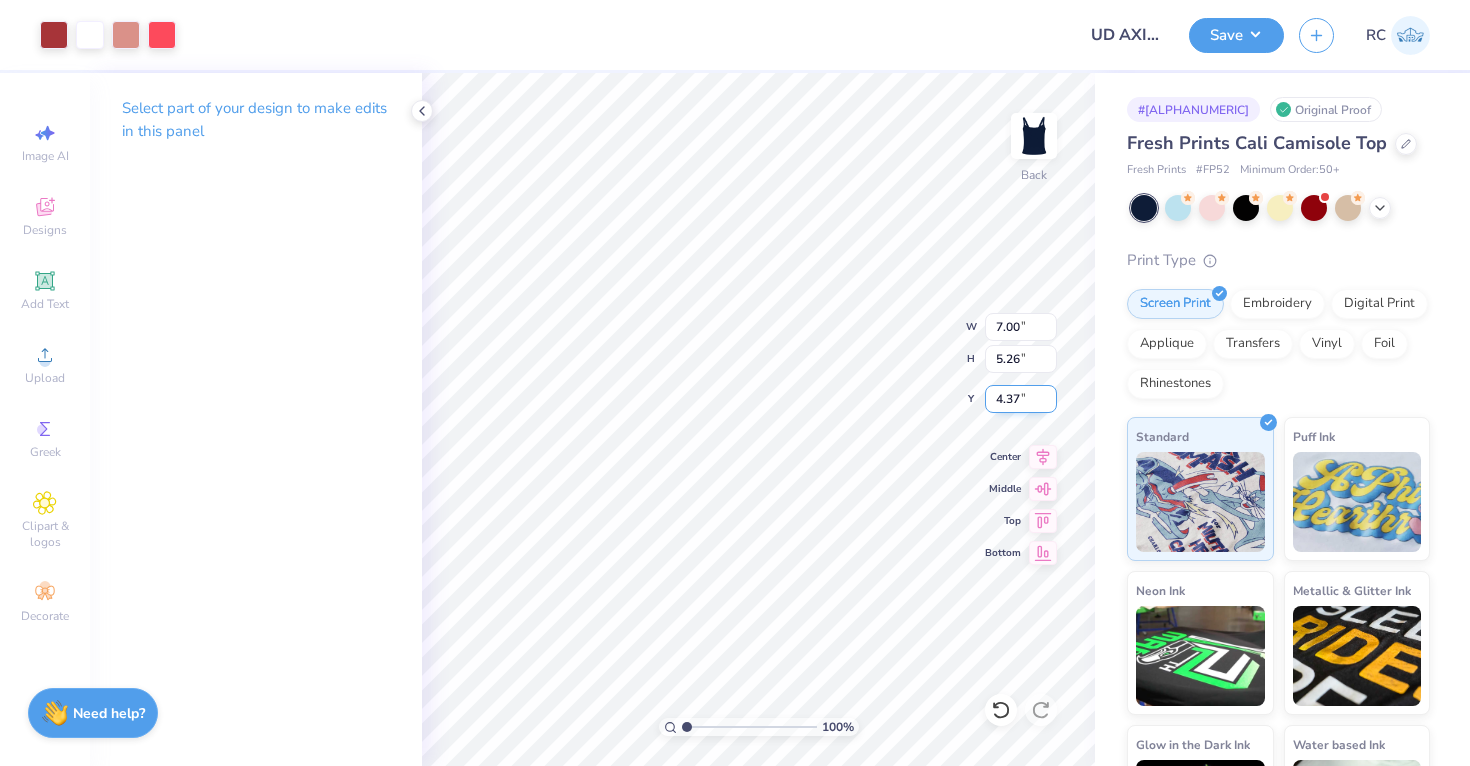 click on "4.37" at bounding box center (1021, 399) 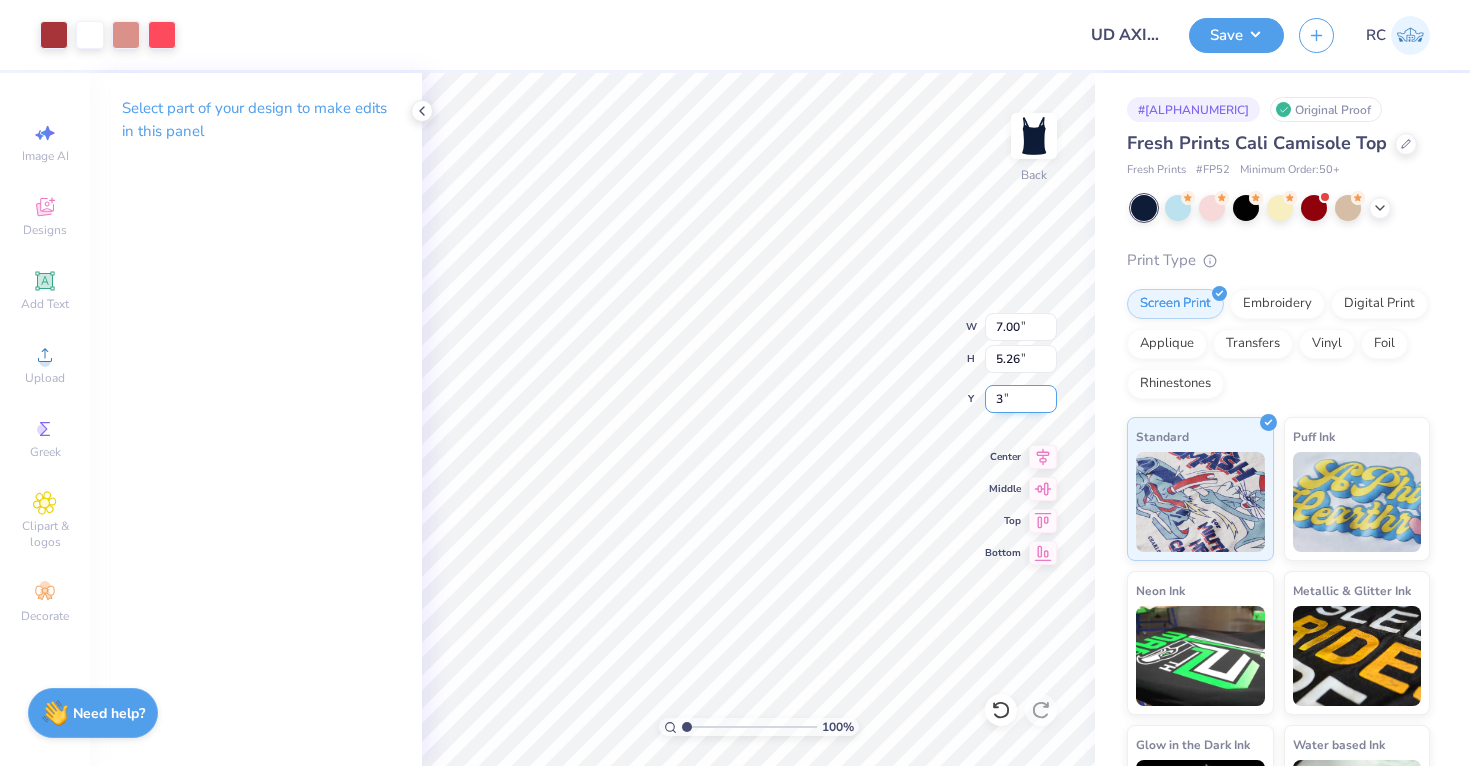type on "3.00" 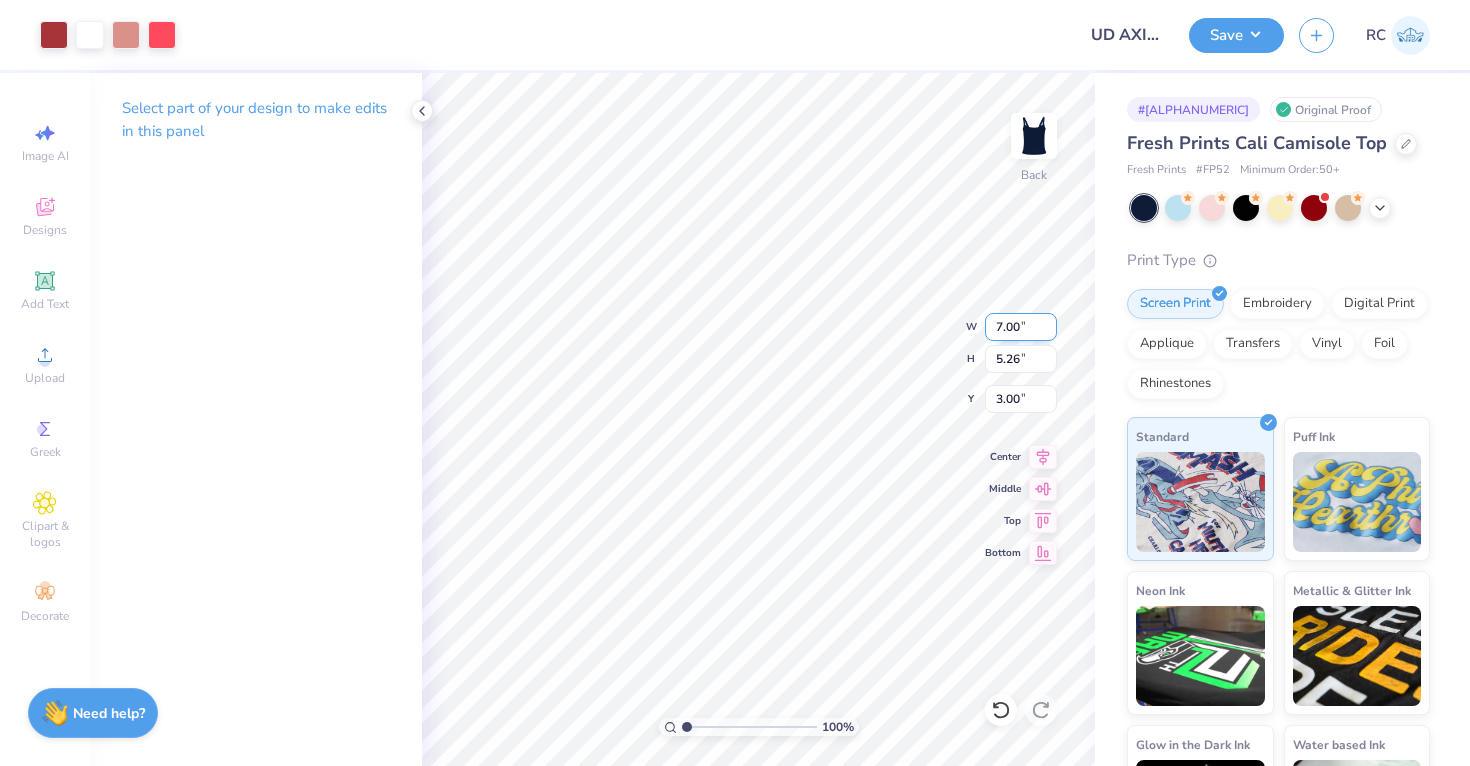 click on "7.00" at bounding box center [1021, 327] 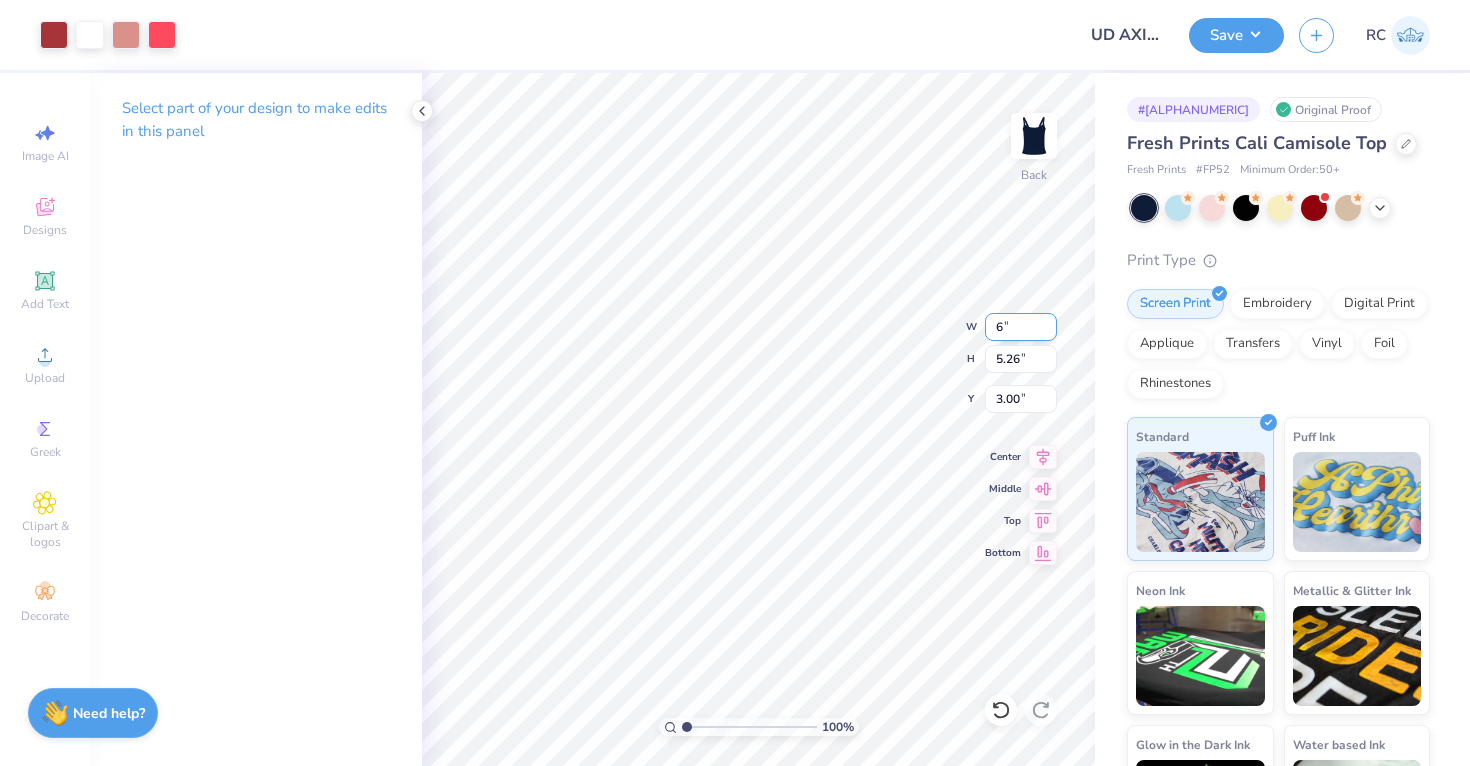 type on "6.00" 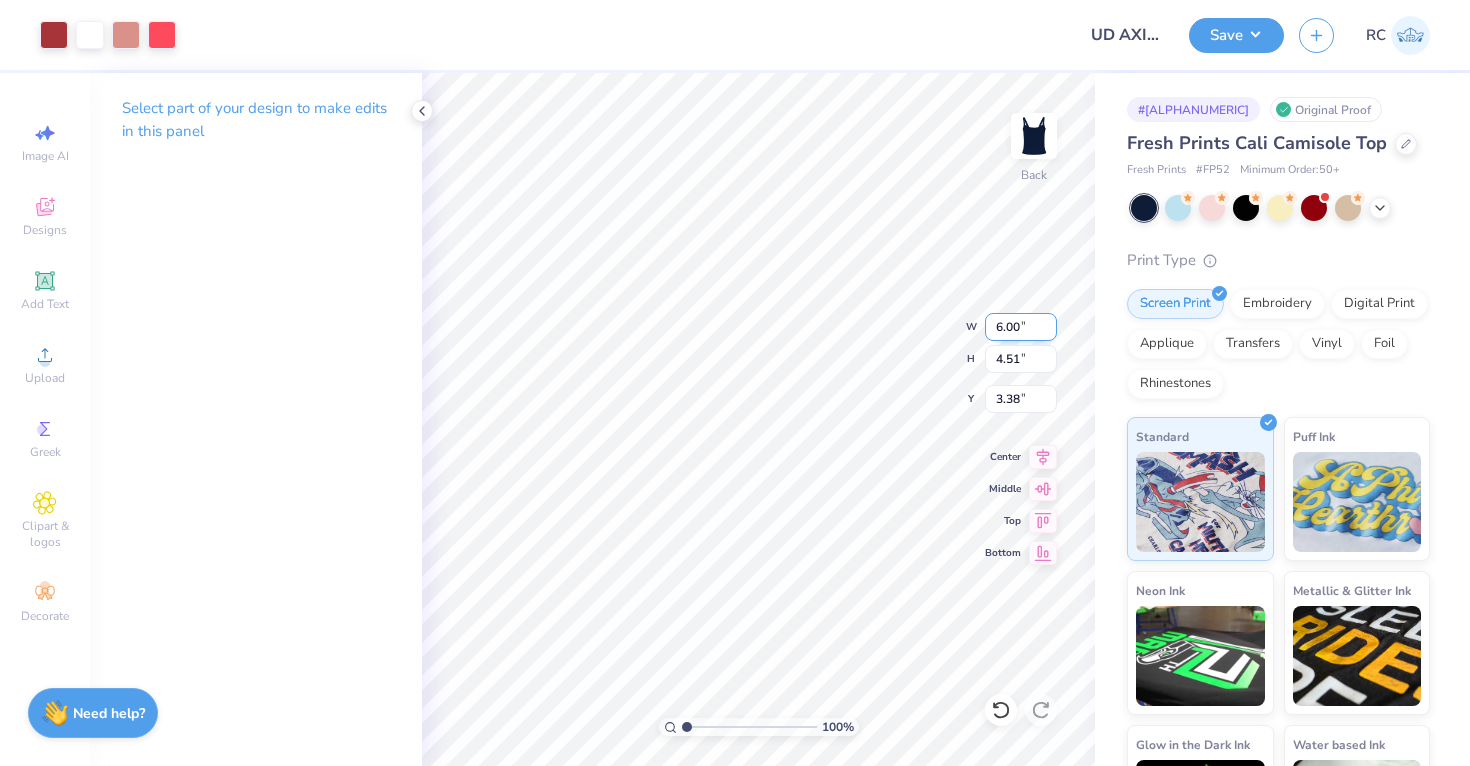 click on "6.00" at bounding box center (1021, 327) 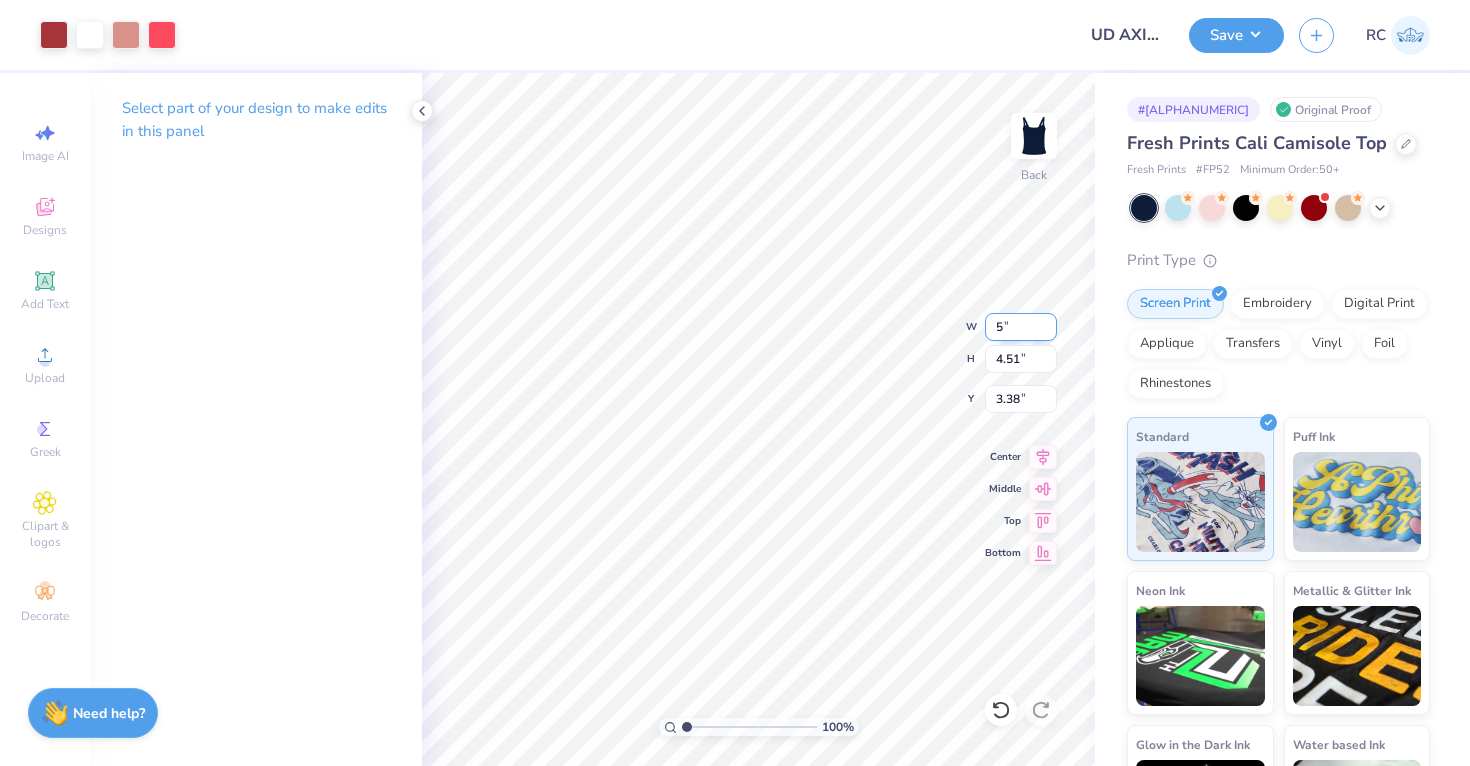 type on "5.00" 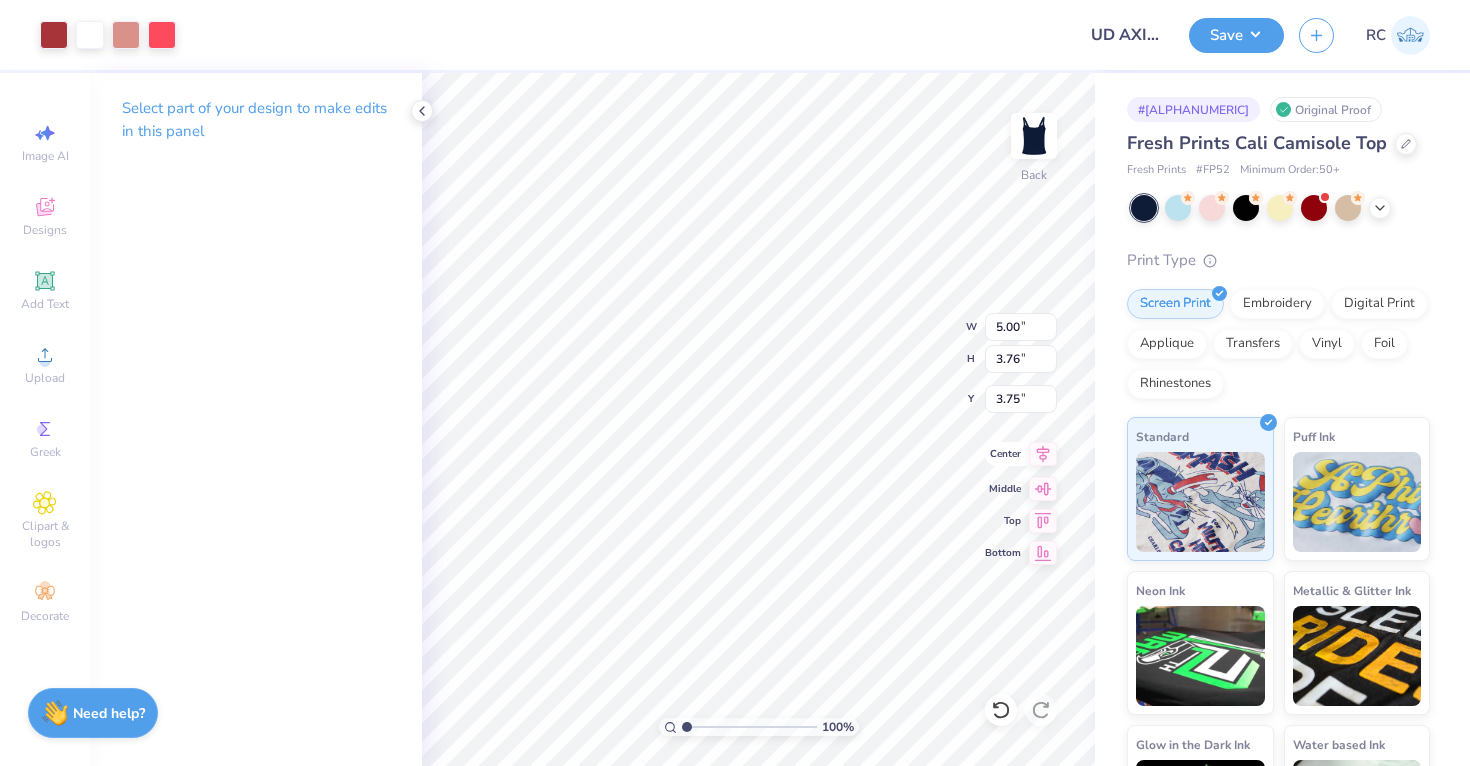 click 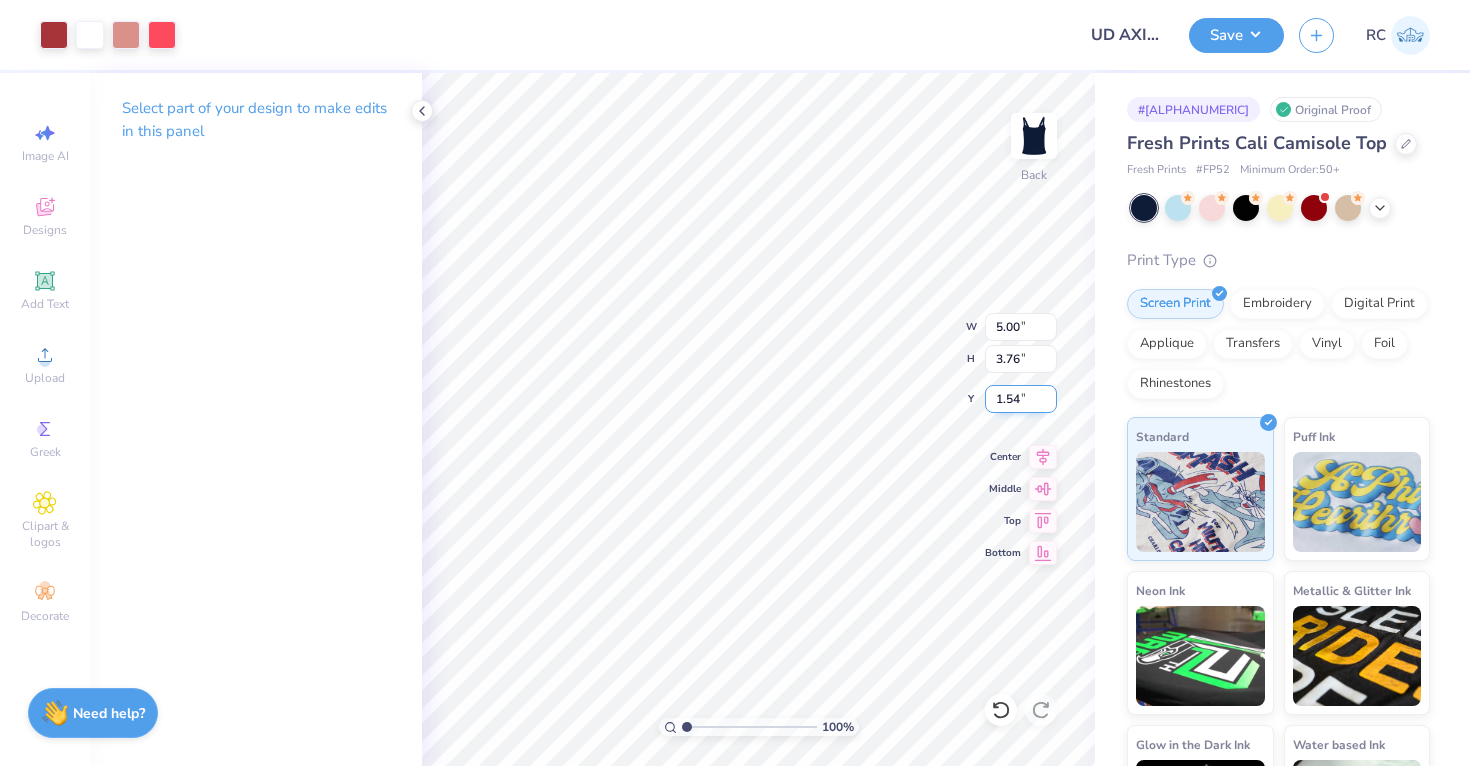 click on "1.54" at bounding box center (1021, 399) 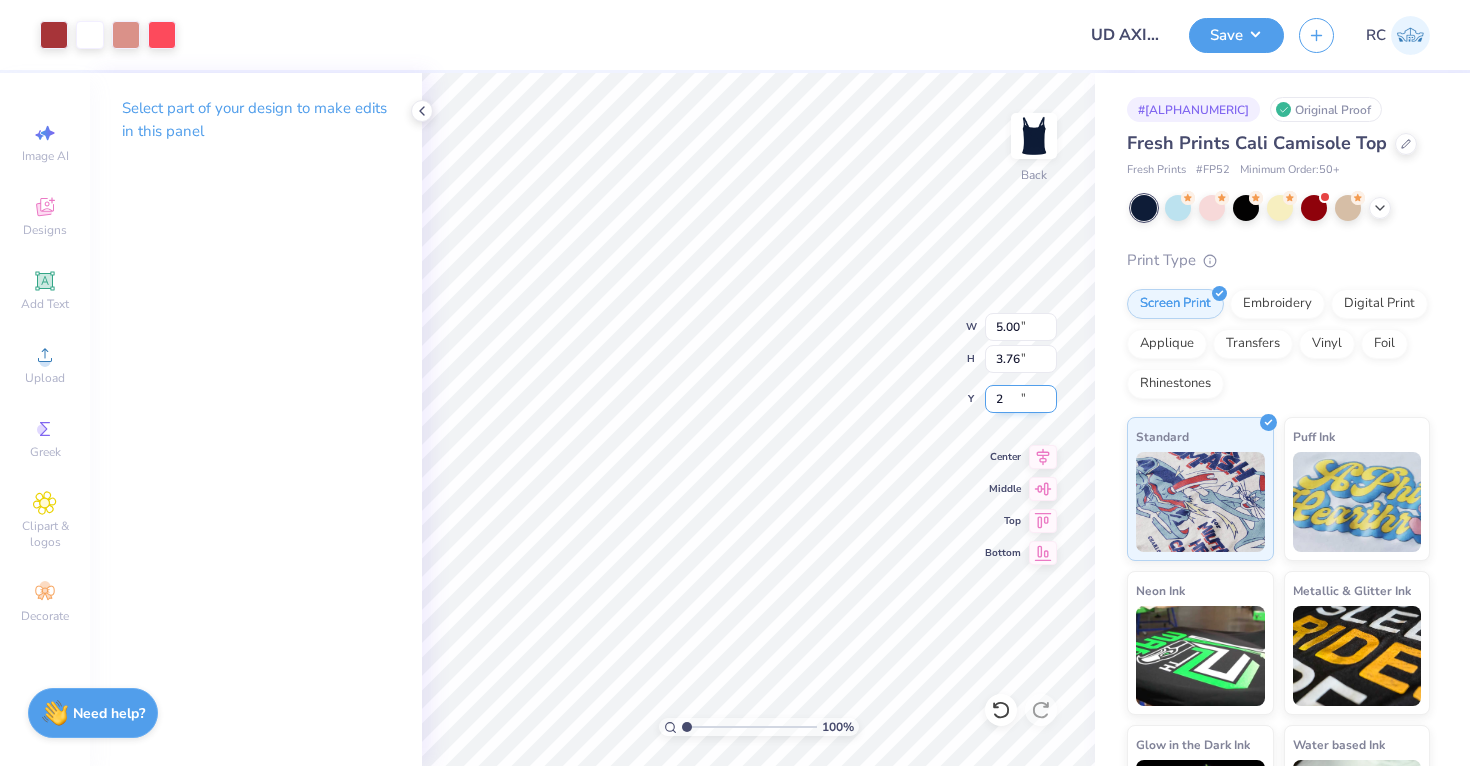 type on "2.00" 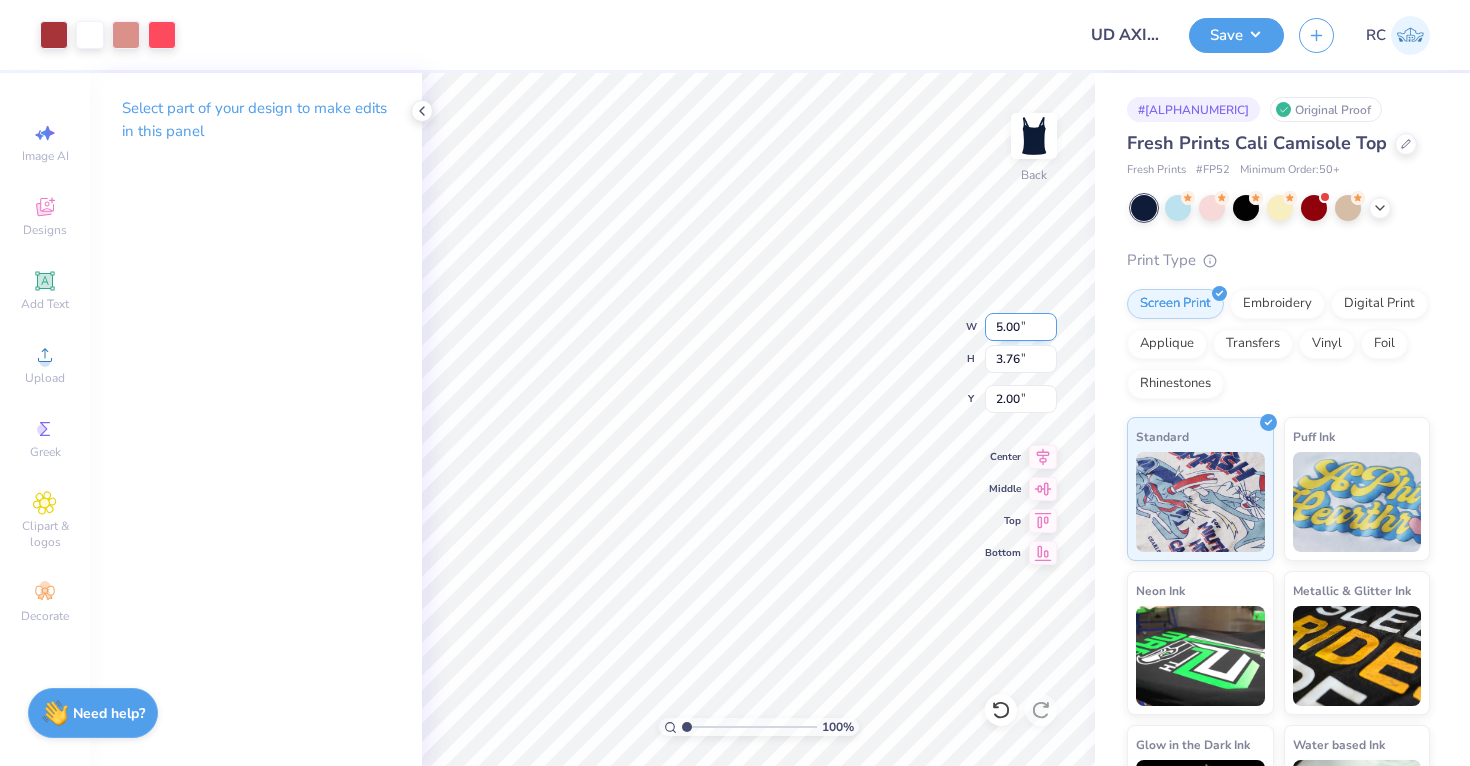 click on "5.00" at bounding box center [1021, 327] 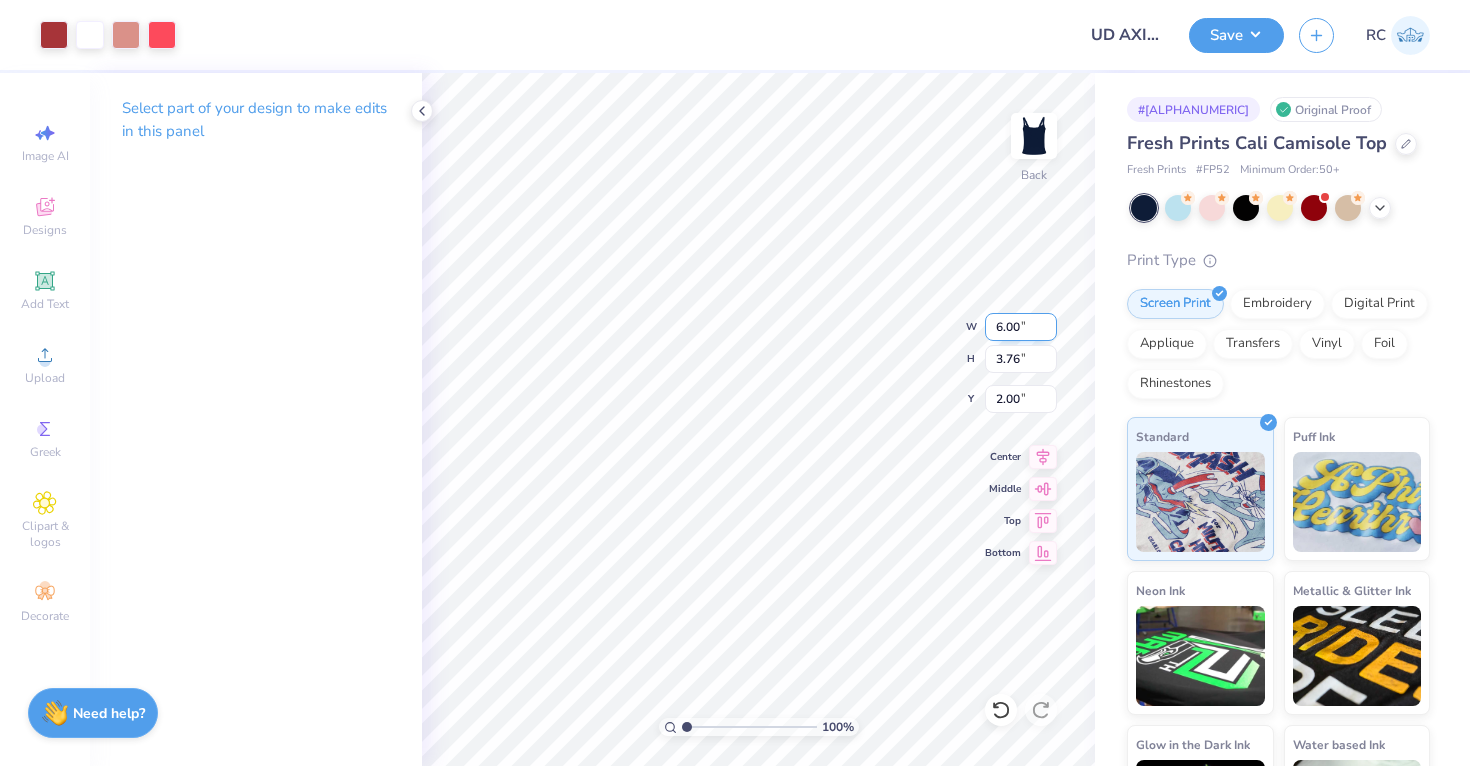 type on "6.00" 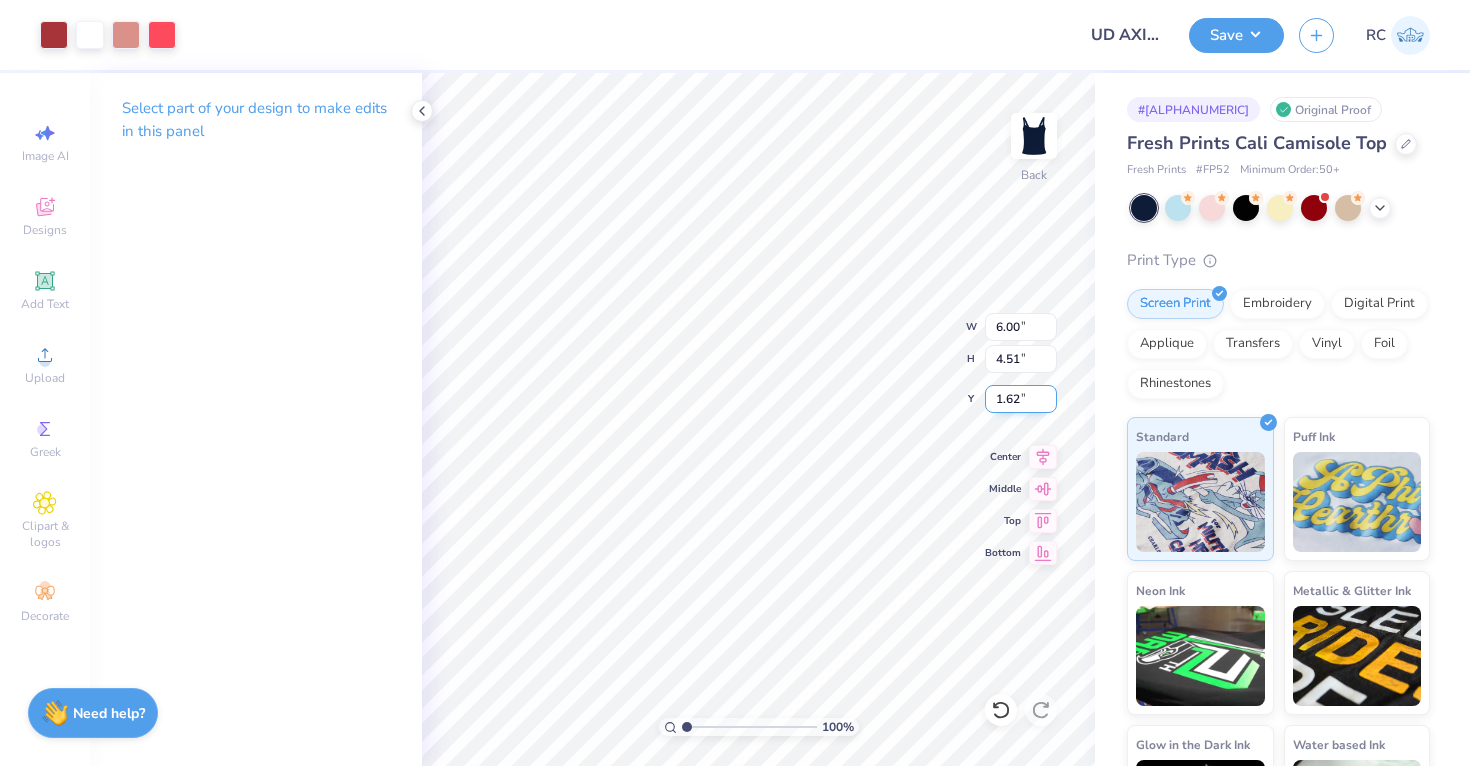 click on "1.62" at bounding box center [1021, 399] 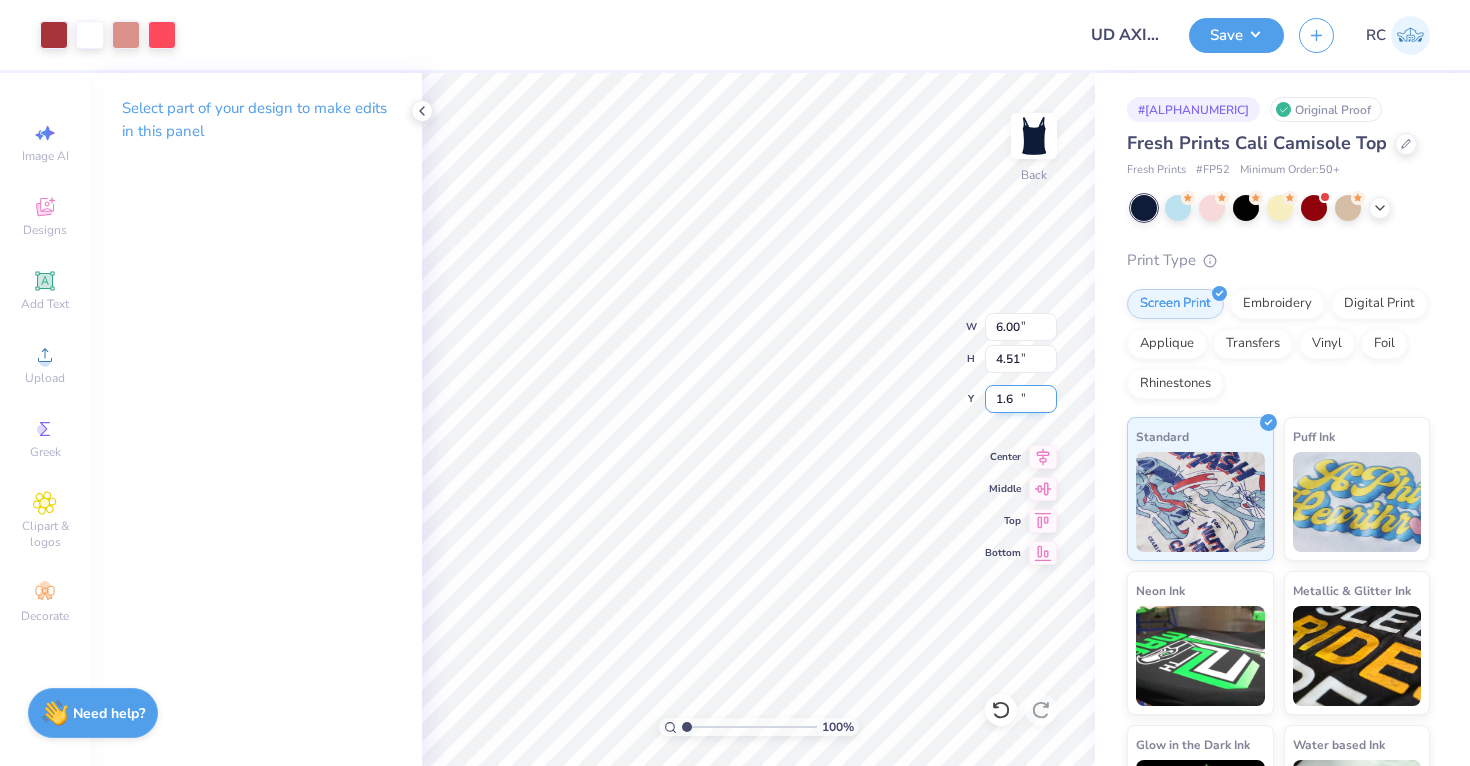 type on "1" 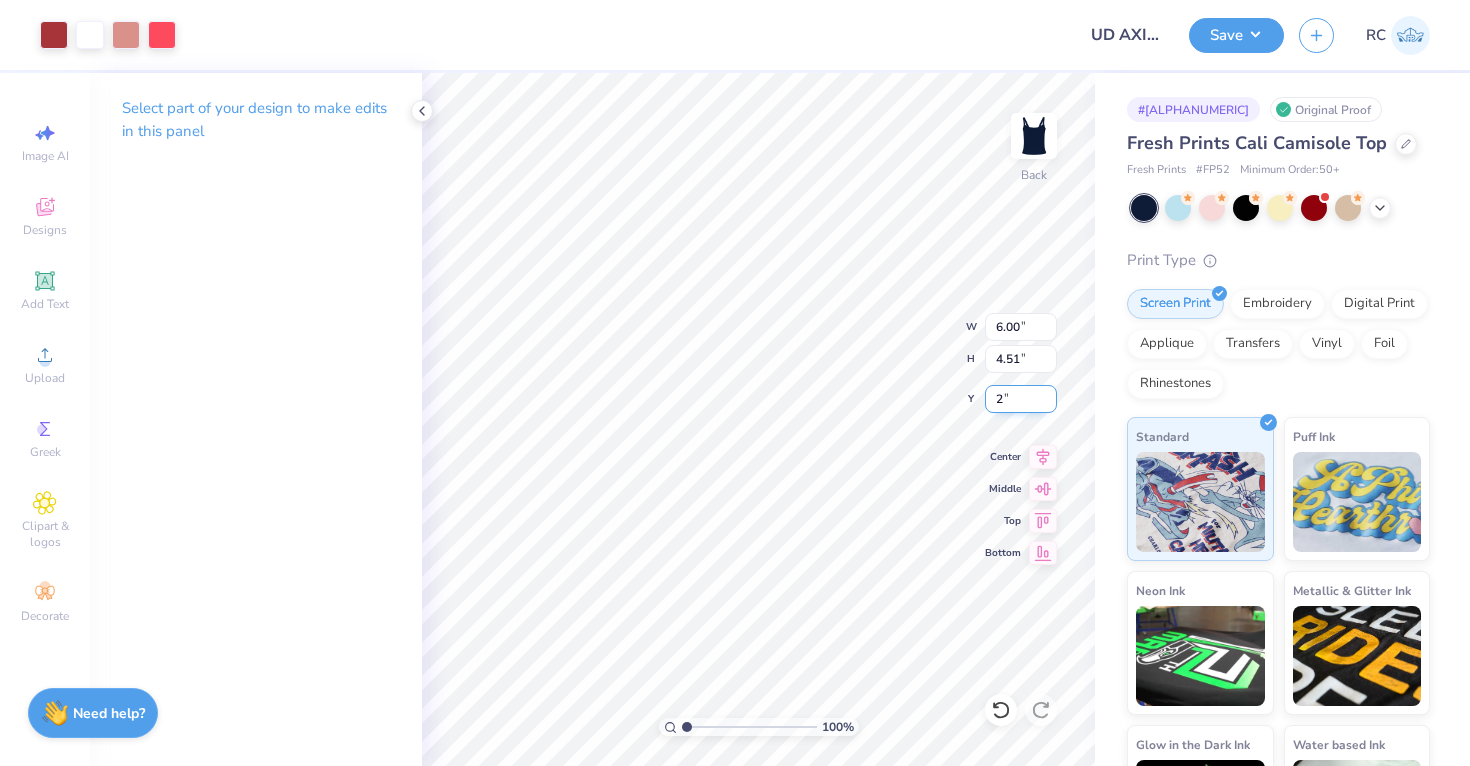 type on "2.00" 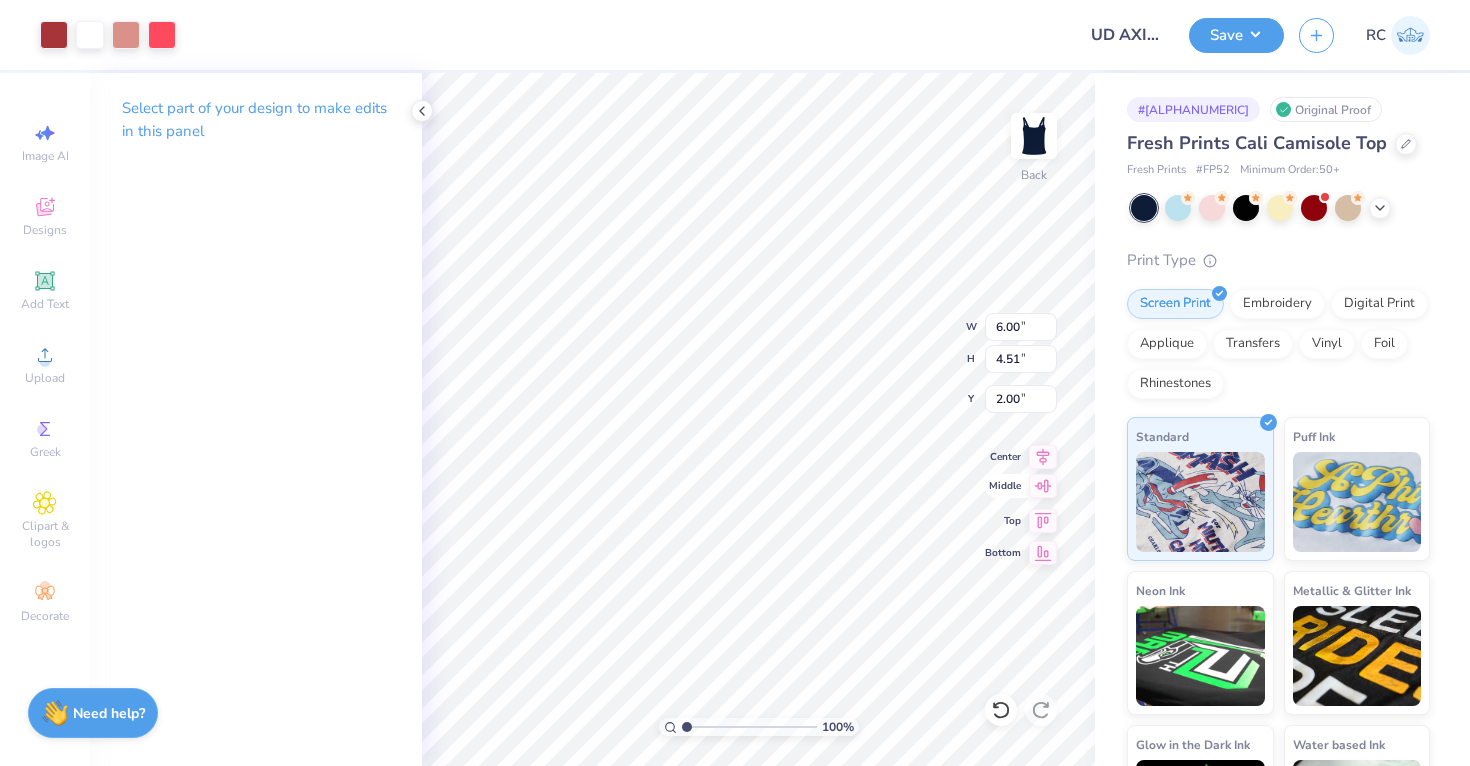 click on "100  % Back W 6.00 6.00 " H 4.51 4.51 " Y 2.00 2.00 " Center Middle Top Bottom" at bounding box center (758, 419) 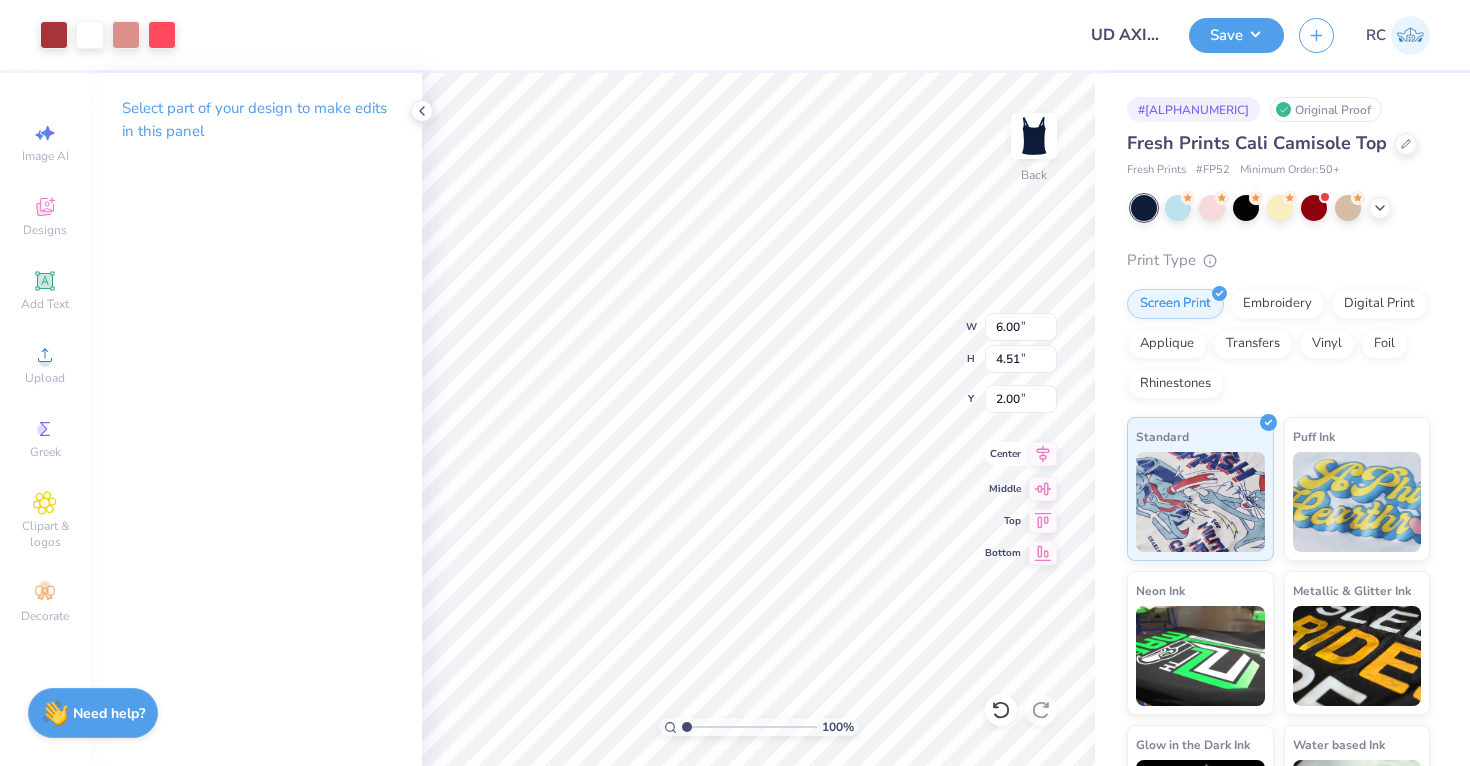 click 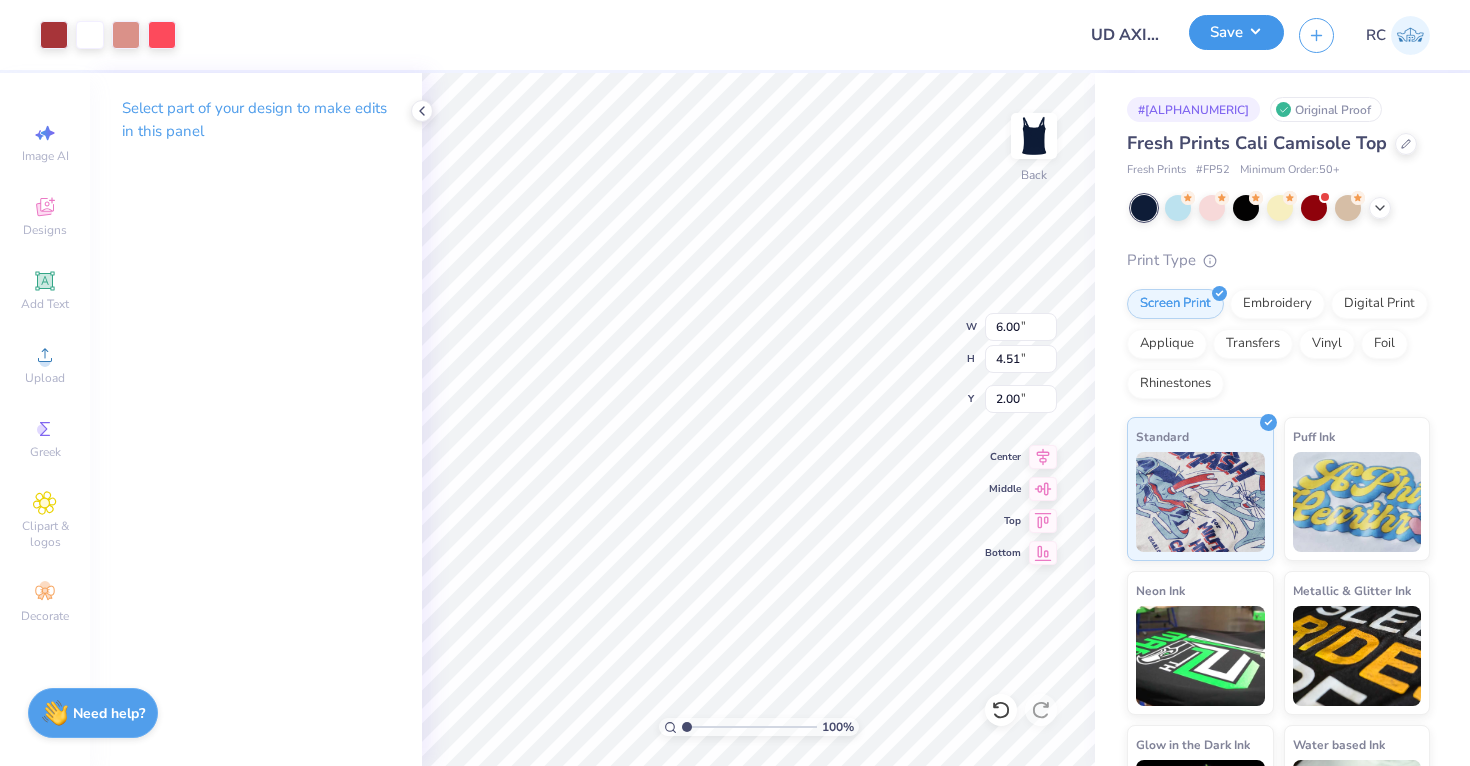 click on "Save" at bounding box center (1236, 32) 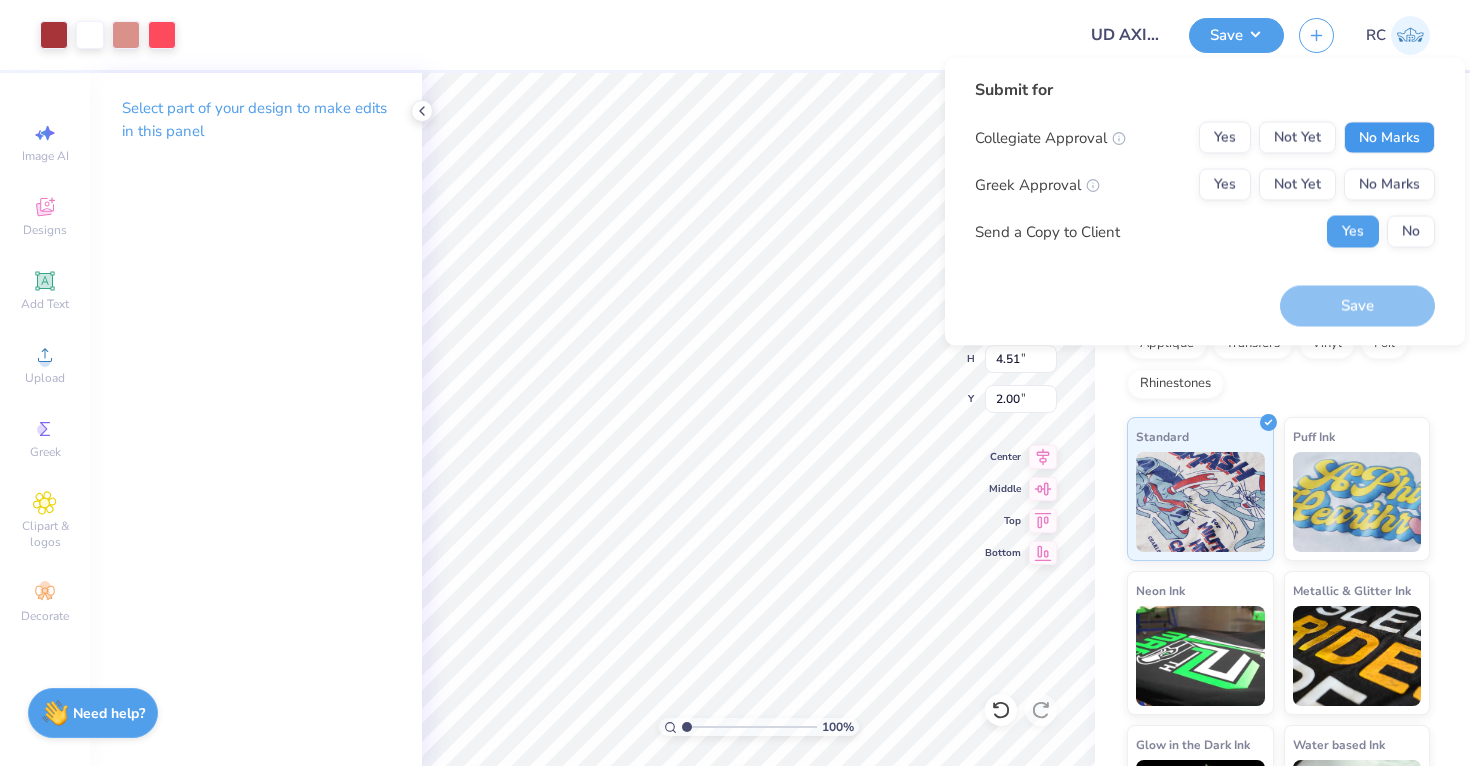 click on "No Marks" at bounding box center (1389, 138) 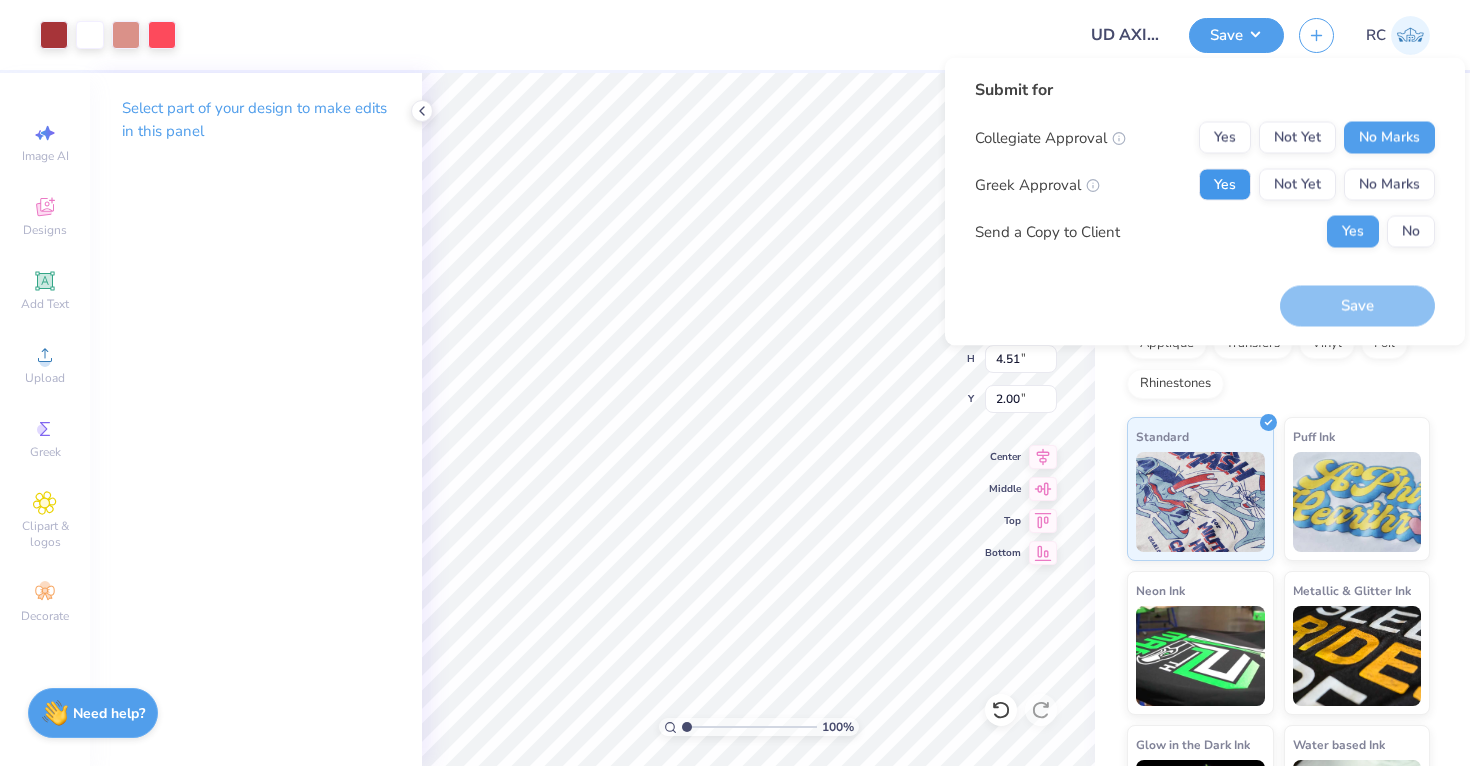 click on "Yes" at bounding box center (1225, 185) 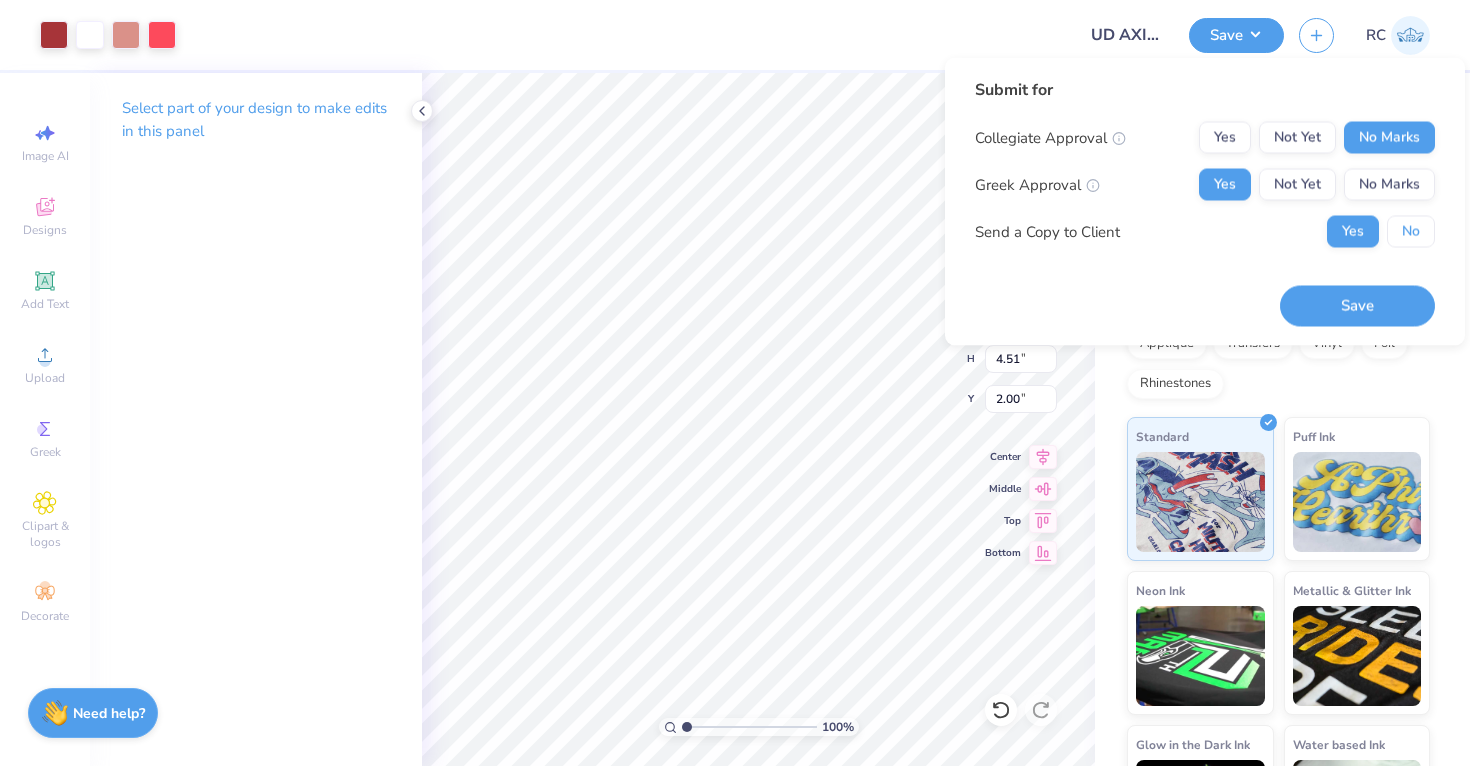 click on "Submit for Collegiate Approval Yes Not Yet No Marks Greek Approval Yes Not Yet No Marks Send a Copy to Client Yes No Save" at bounding box center [1205, 202] 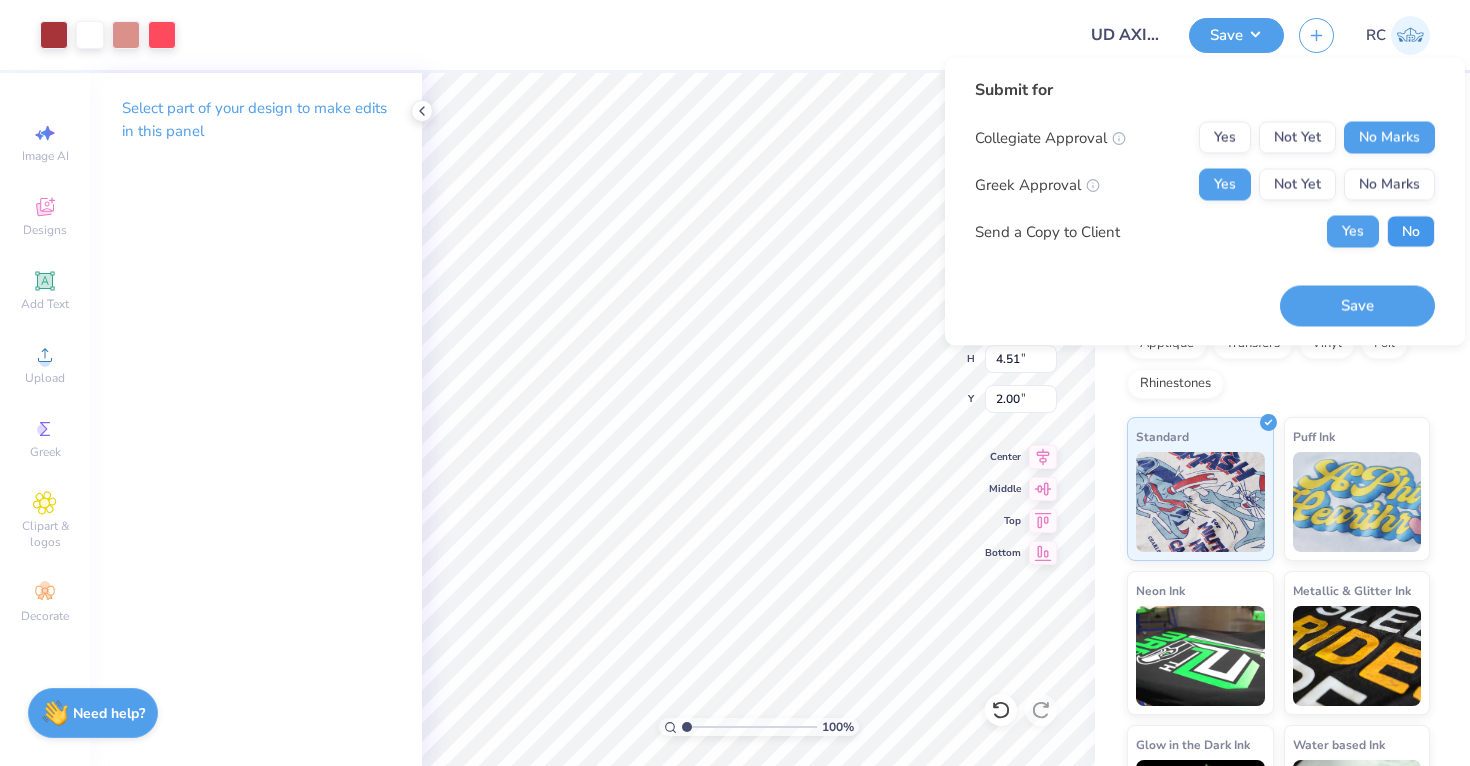click on "No" at bounding box center [1411, 232] 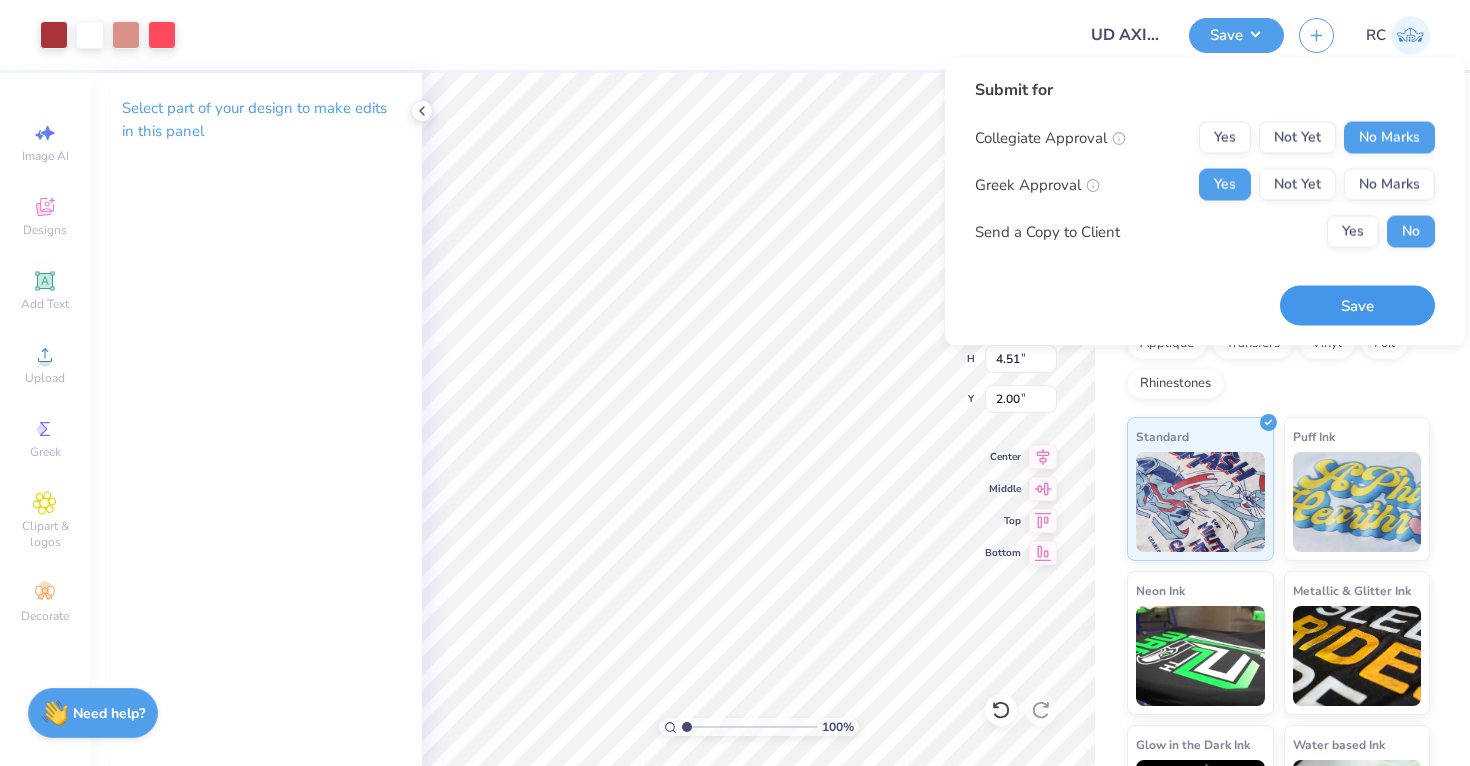 click on "Save" at bounding box center (1357, 305) 